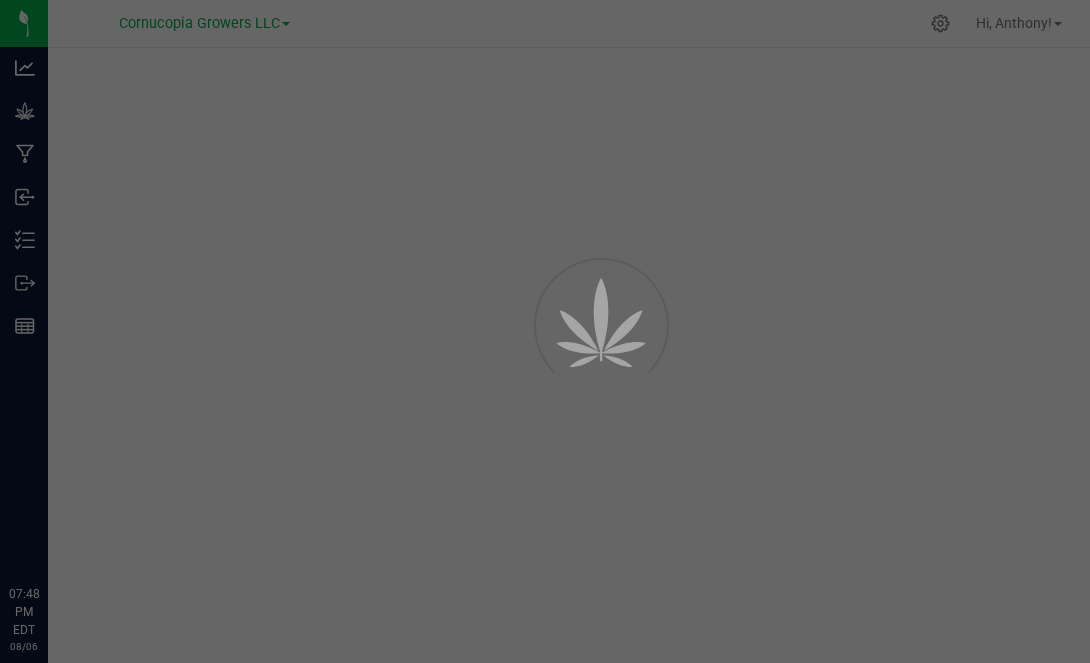 scroll, scrollTop: 0, scrollLeft: 0, axis: both 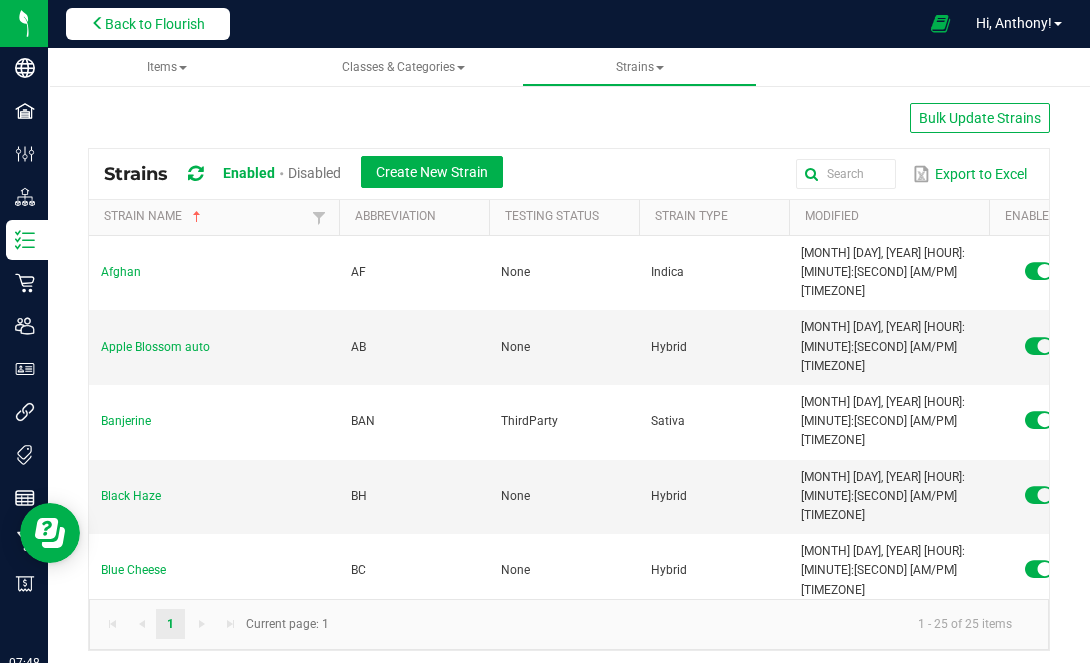 click on "Back to Flourish" at bounding box center (155, 24) 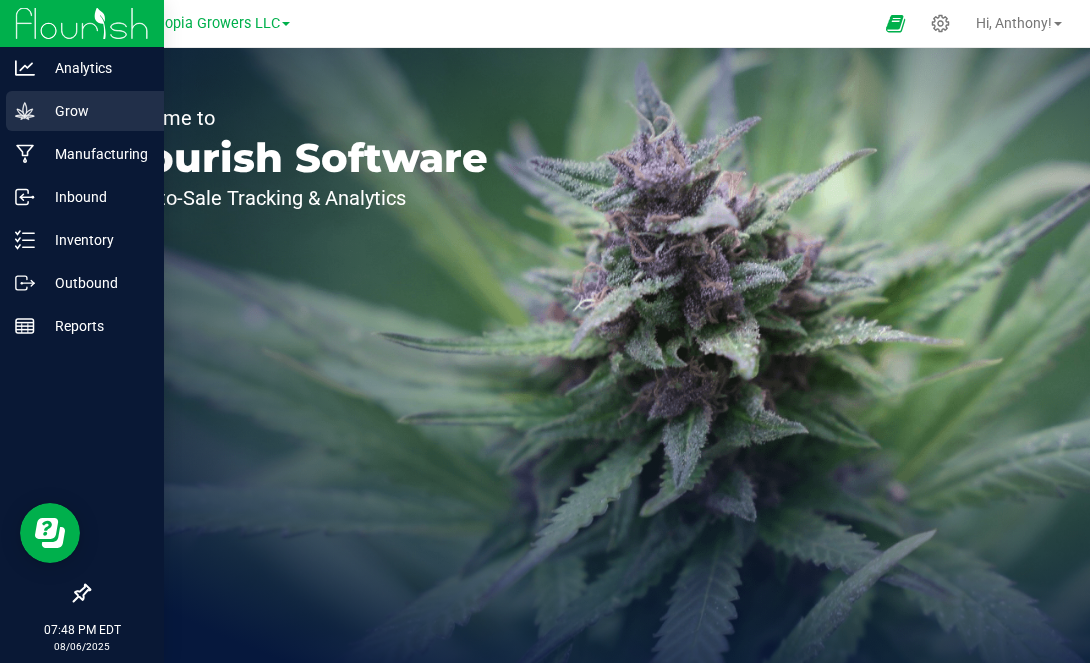 click 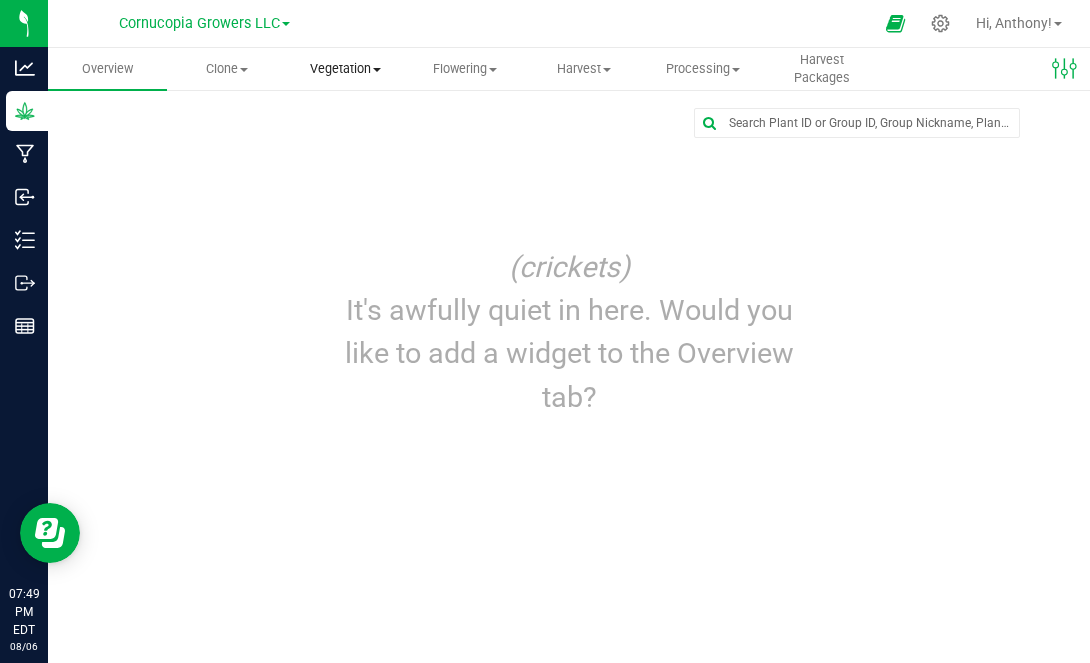 click on "Vegetation" at bounding box center [345, 69] 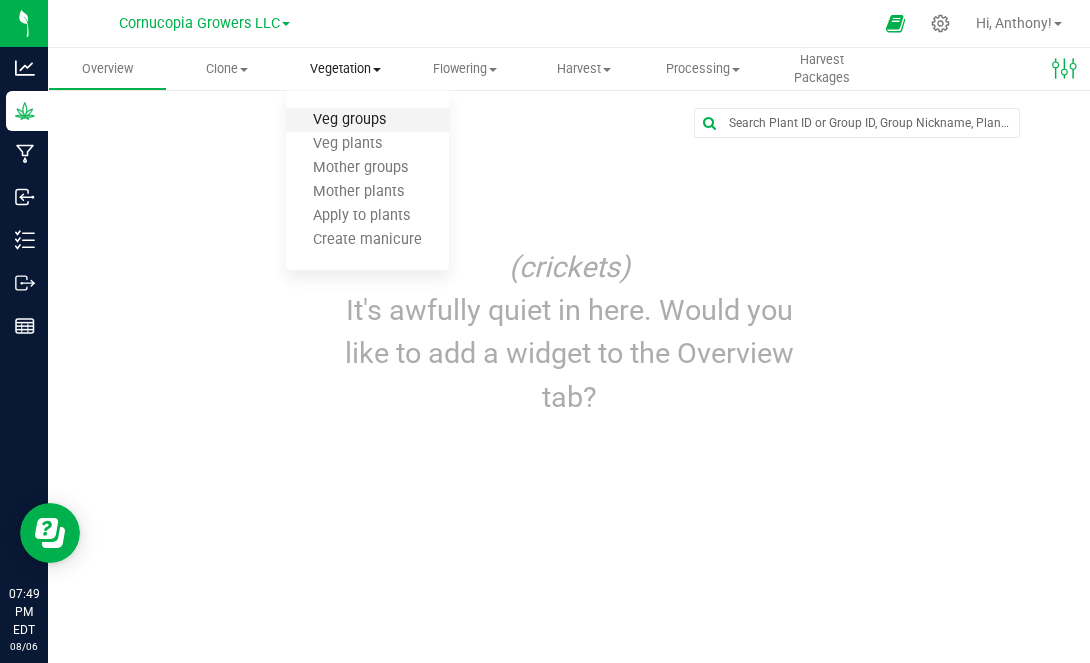 click on "Veg groups" at bounding box center [349, 120] 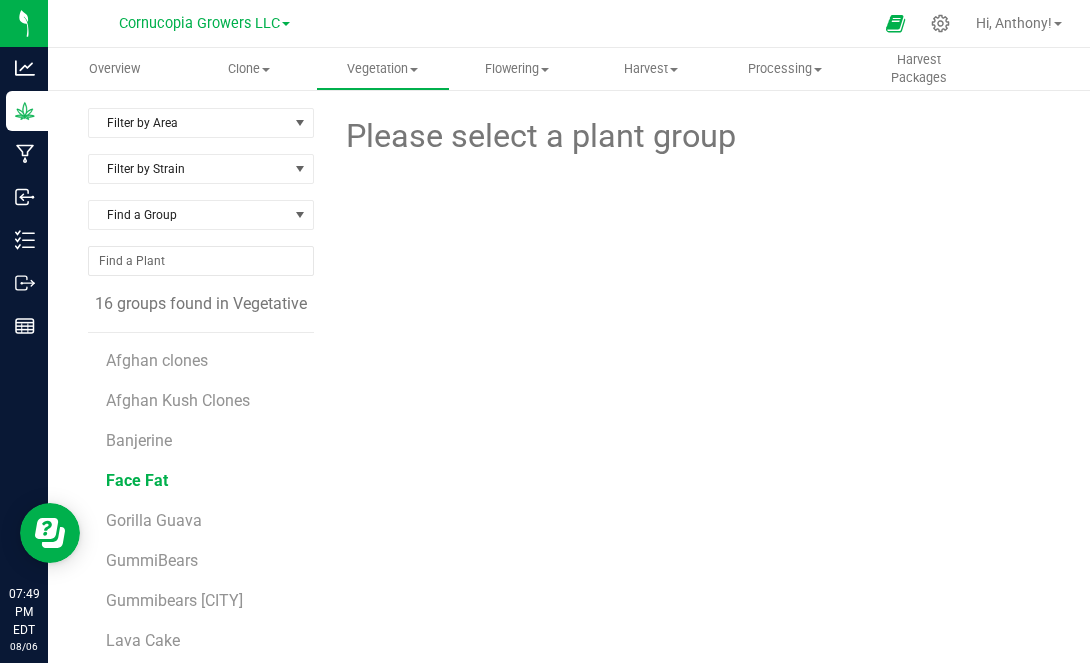 click on "Face Fat" at bounding box center (137, 480) 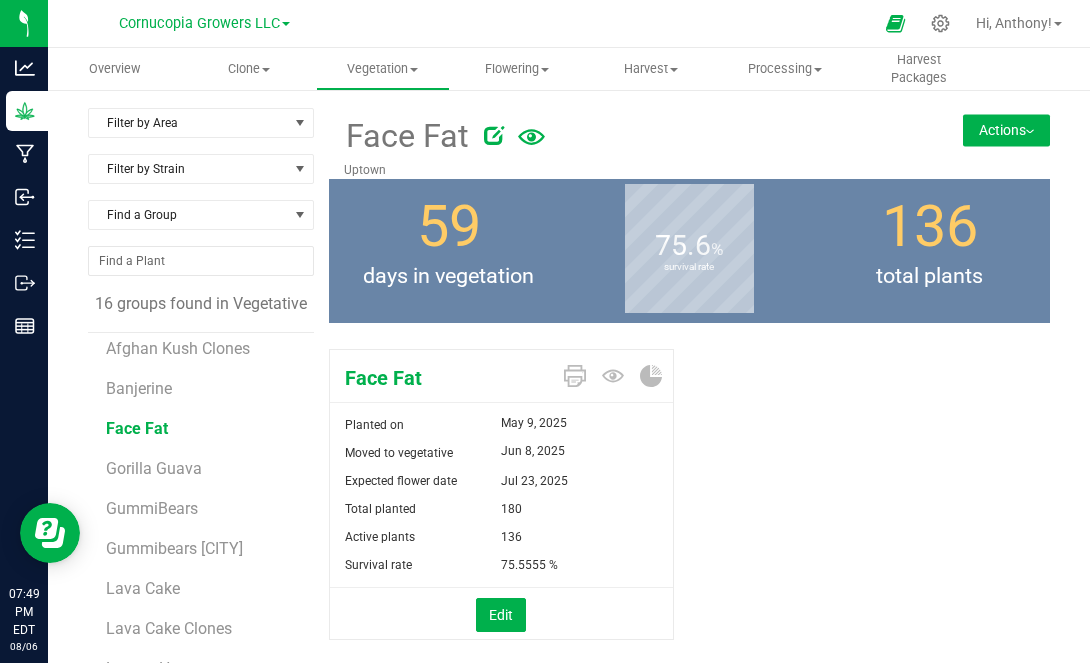 scroll, scrollTop: 59, scrollLeft: 0, axis: vertical 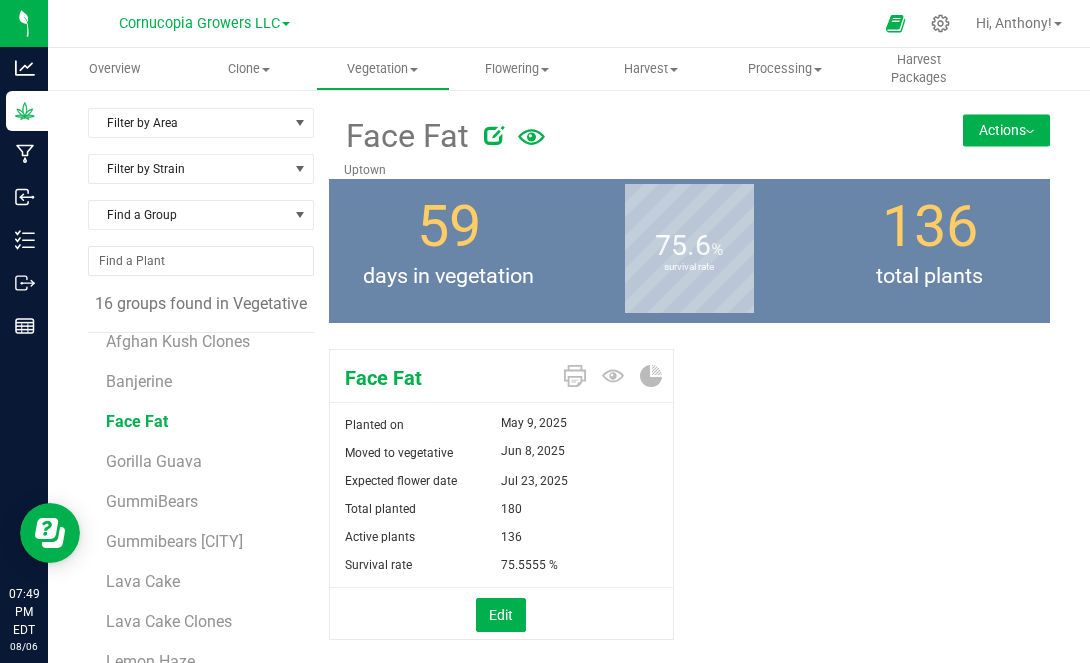 click on "Actions" at bounding box center (1006, 130) 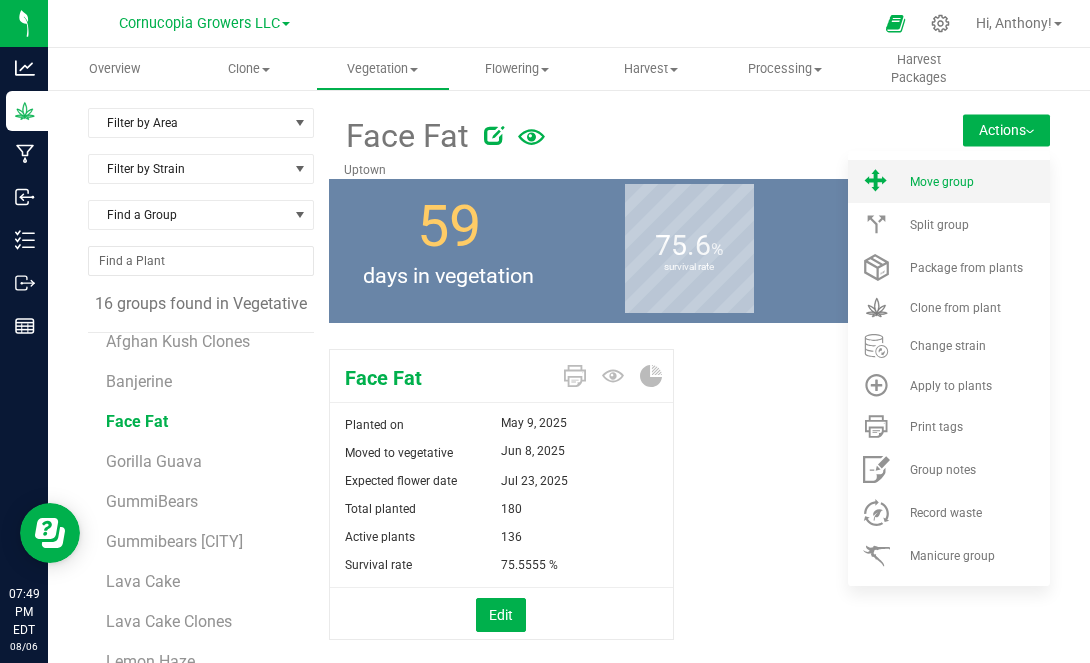 click on "Move group" at bounding box center [942, 182] 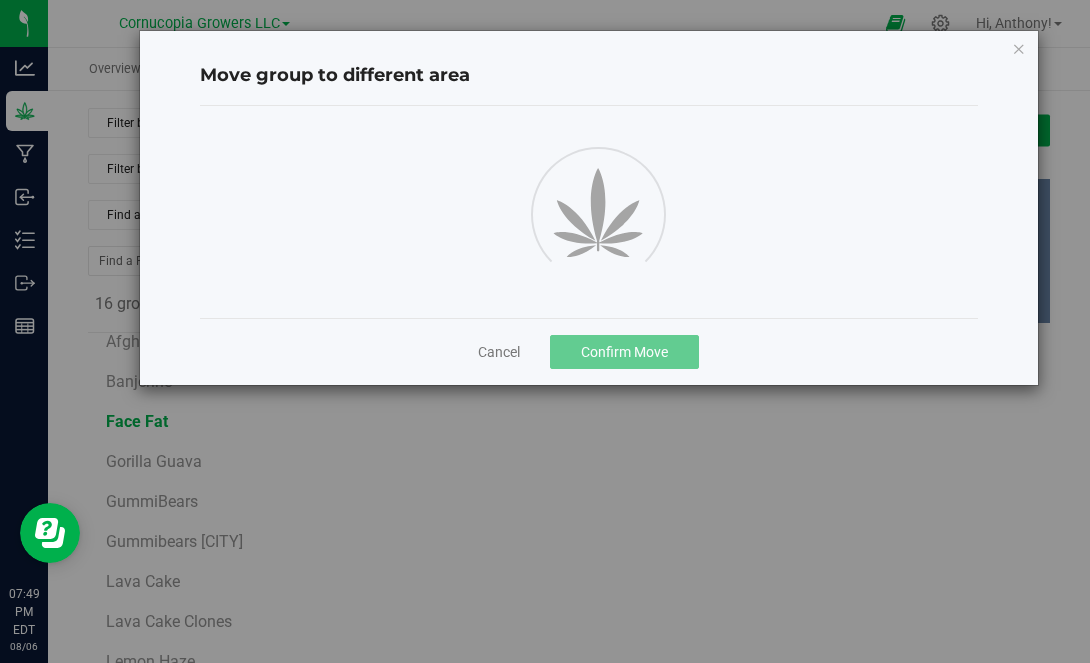 scroll, scrollTop: 59, scrollLeft: 0, axis: vertical 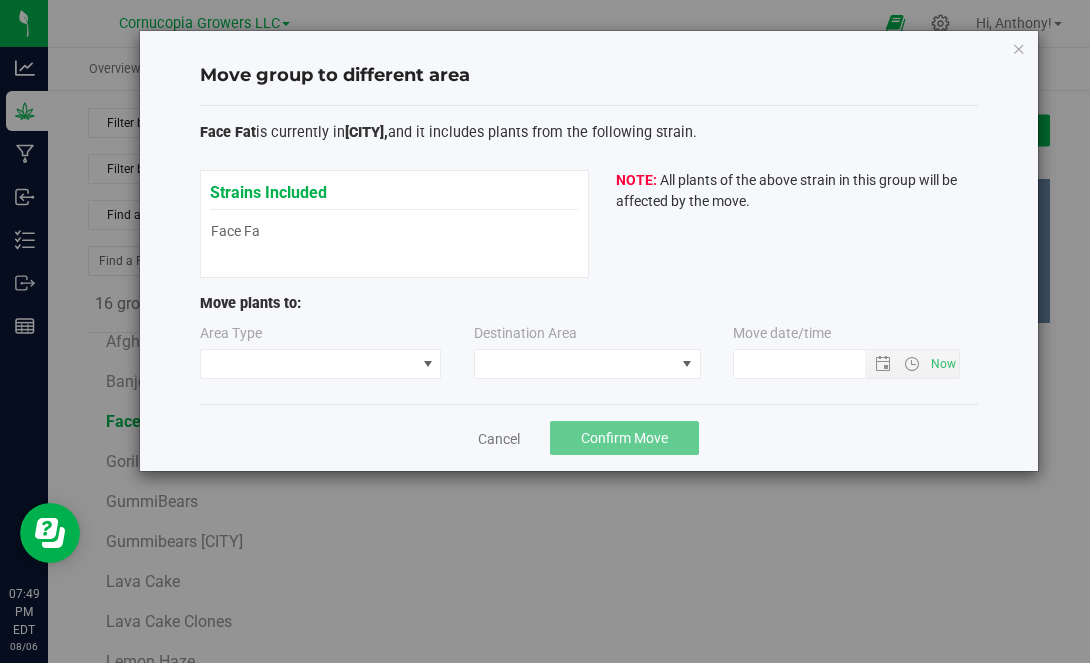 type on "[MONTH]/[DAY]/[YEAR] [HOUR]:[MINUTE] [AM/PM]" 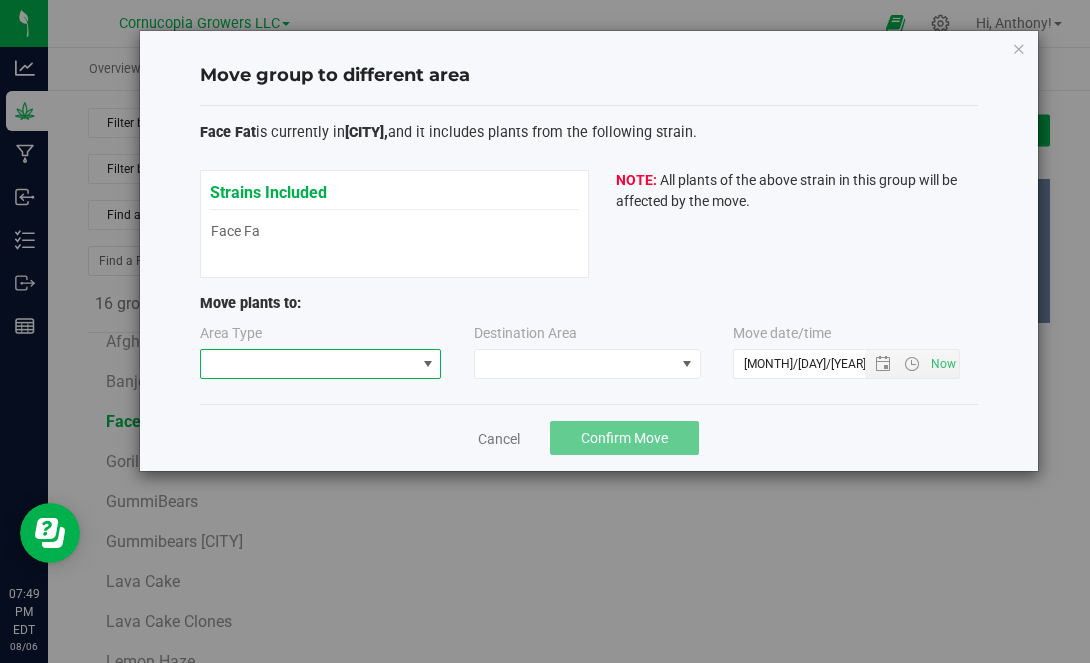 click at bounding box center (308, 364) 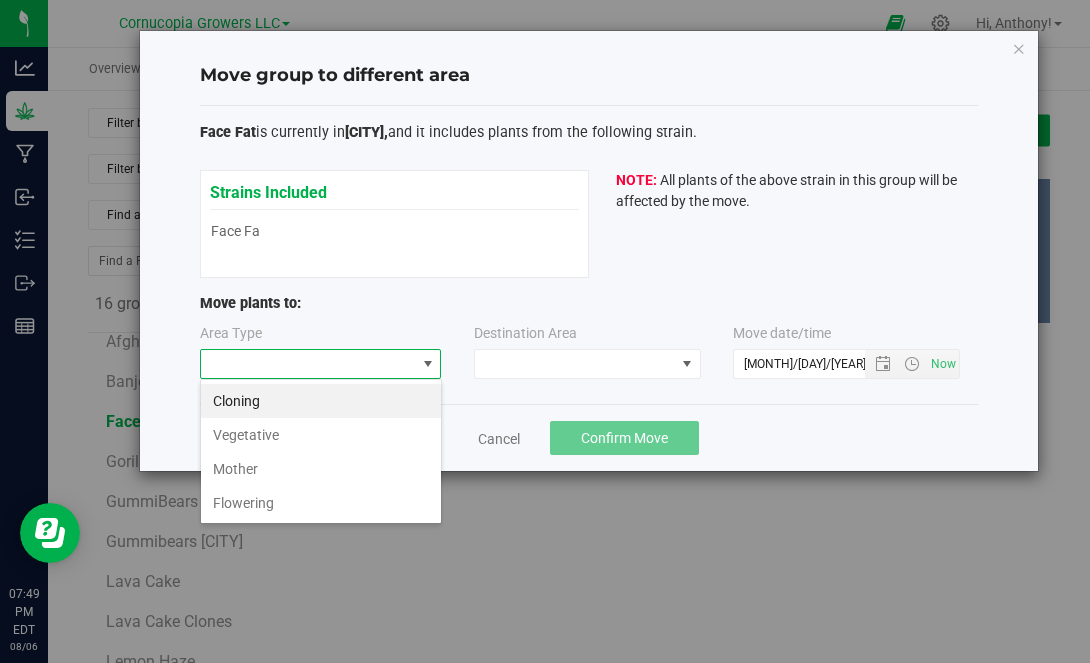 scroll, scrollTop: 99970, scrollLeft: 99758, axis: both 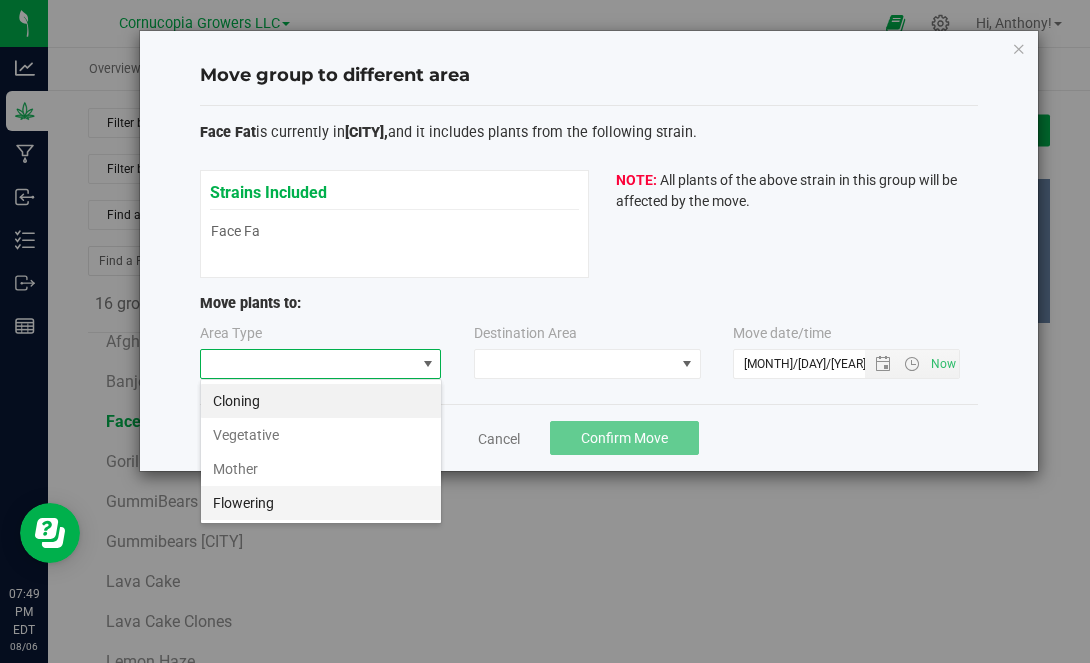 click on "Flowering" at bounding box center (321, 503) 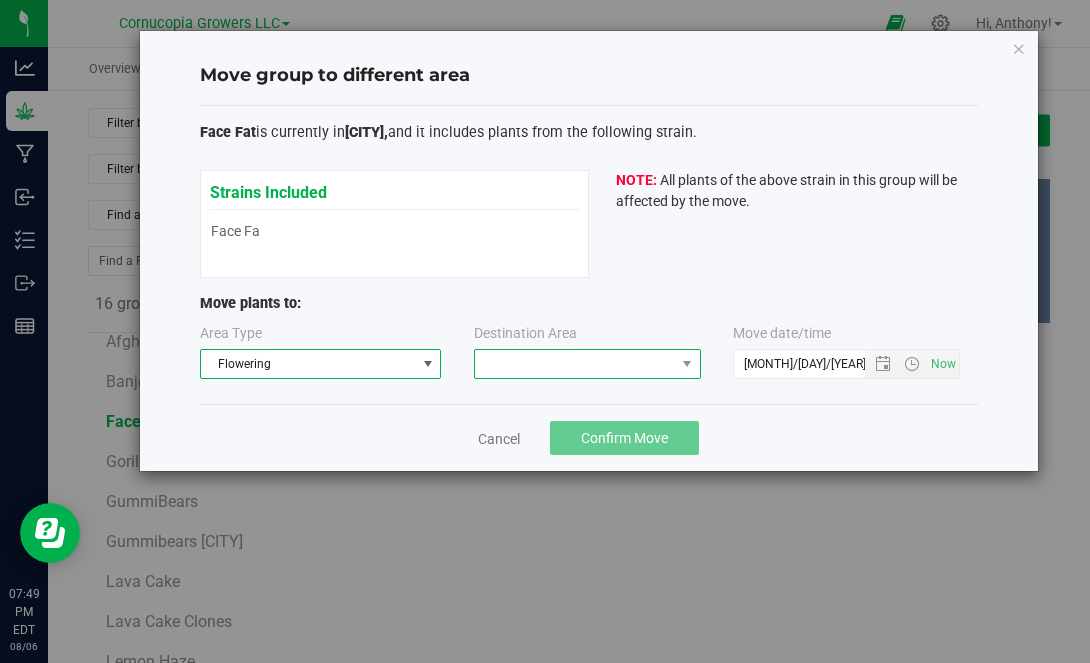 click at bounding box center [575, 364] 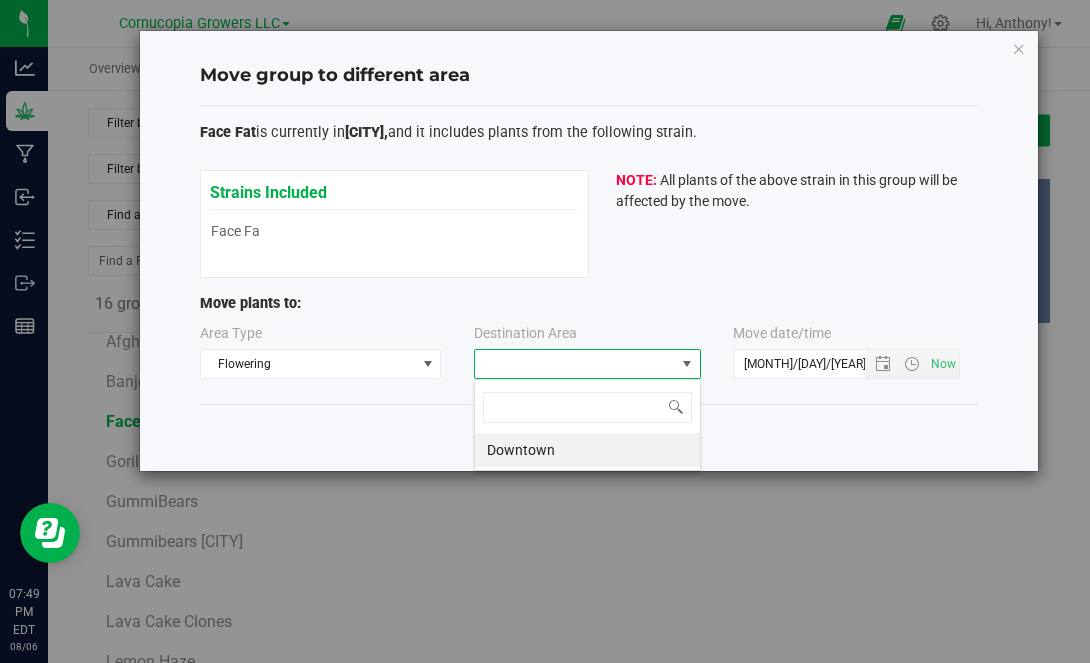 scroll, scrollTop: 99970, scrollLeft: 99773, axis: both 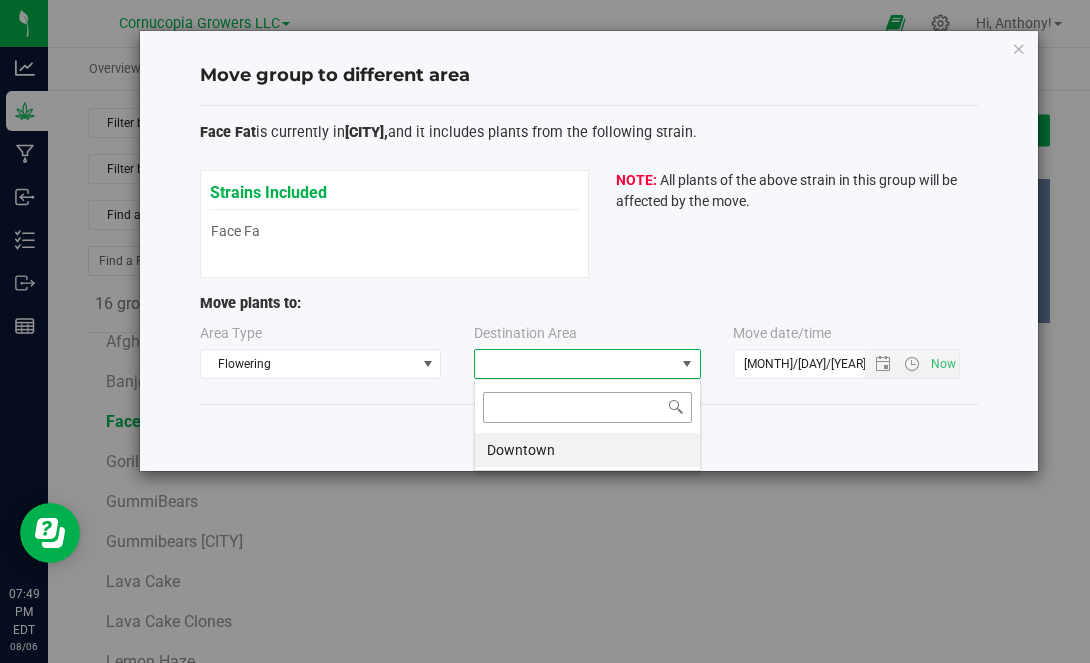 type on "u" 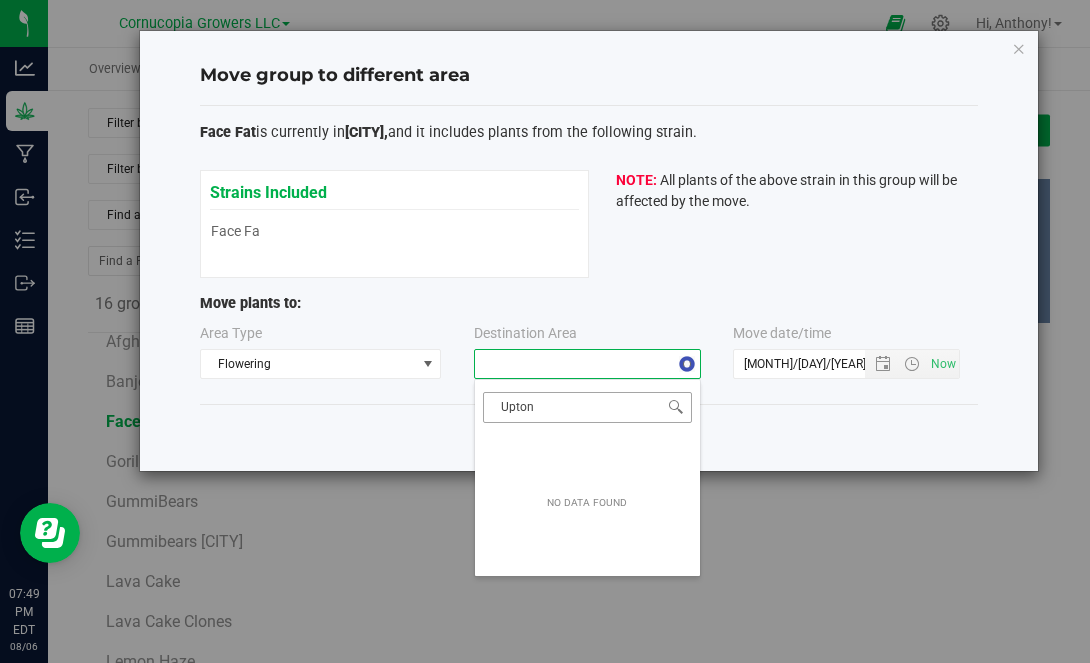 type on "Uptonw" 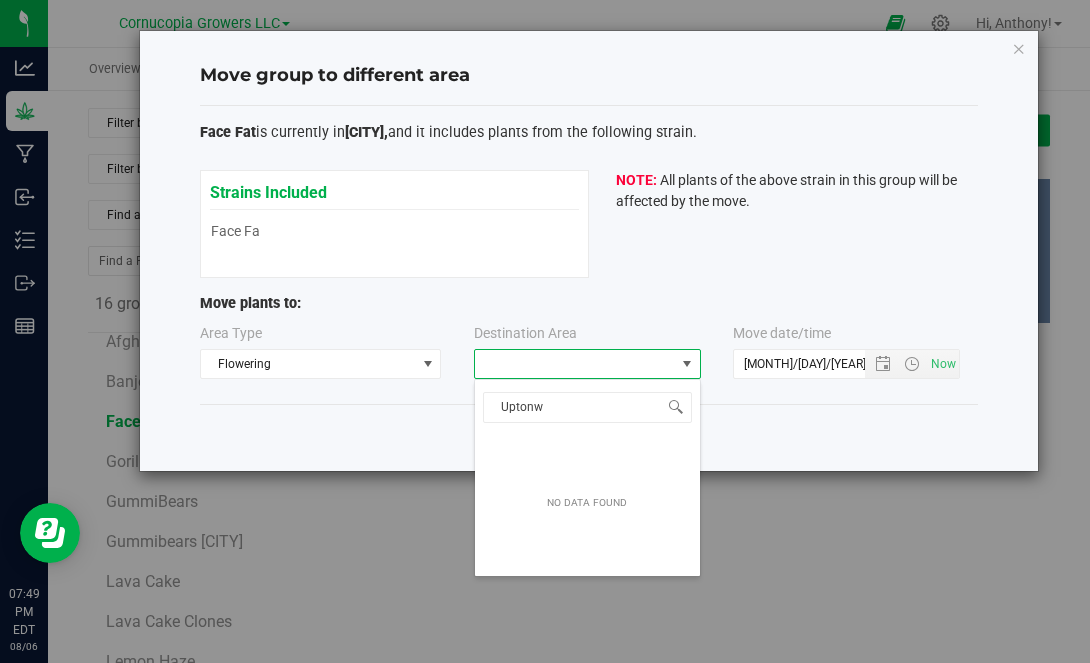 click on "Cancel
Confirm Move" at bounding box center [589, 437] 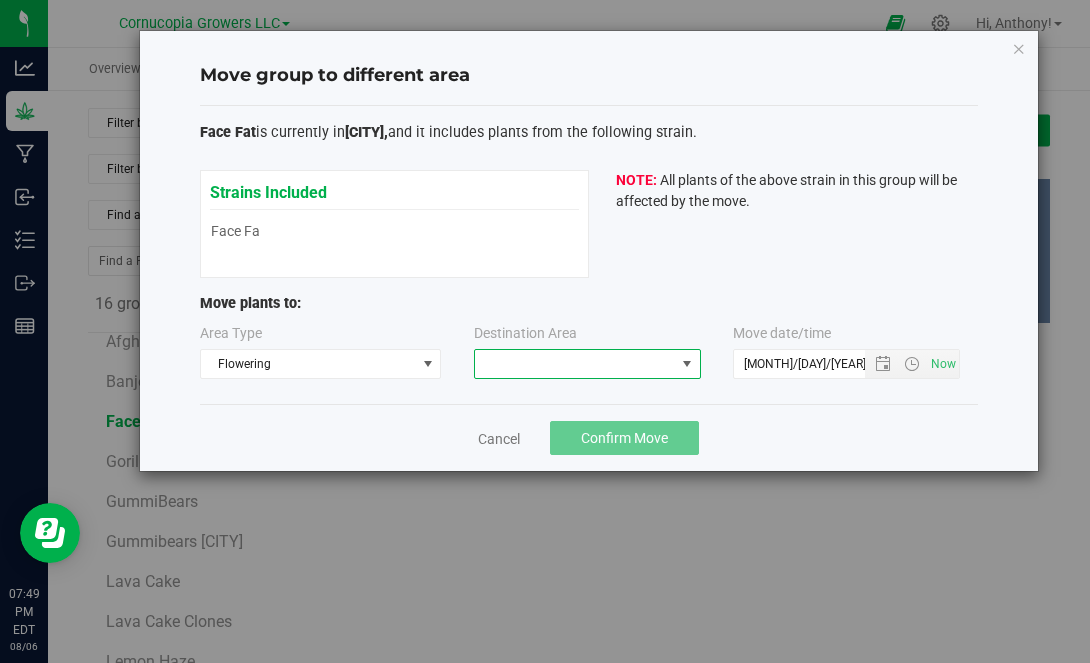 click at bounding box center [687, 364] 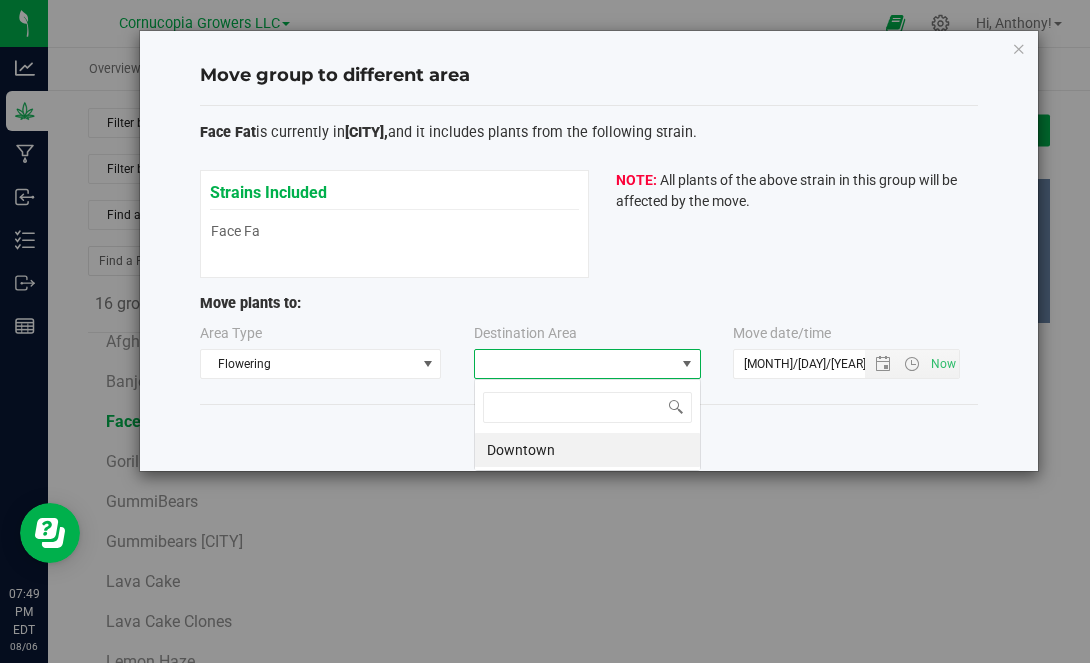 scroll, scrollTop: 99970, scrollLeft: 99773, axis: both 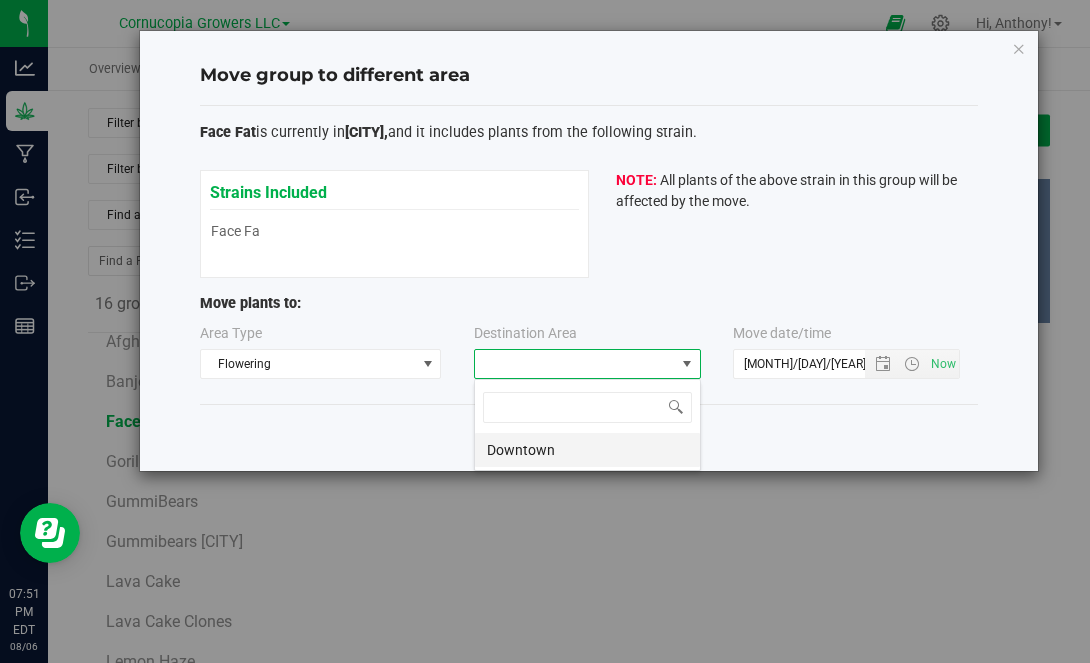 click on "Downtown" at bounding box center (587, 450) 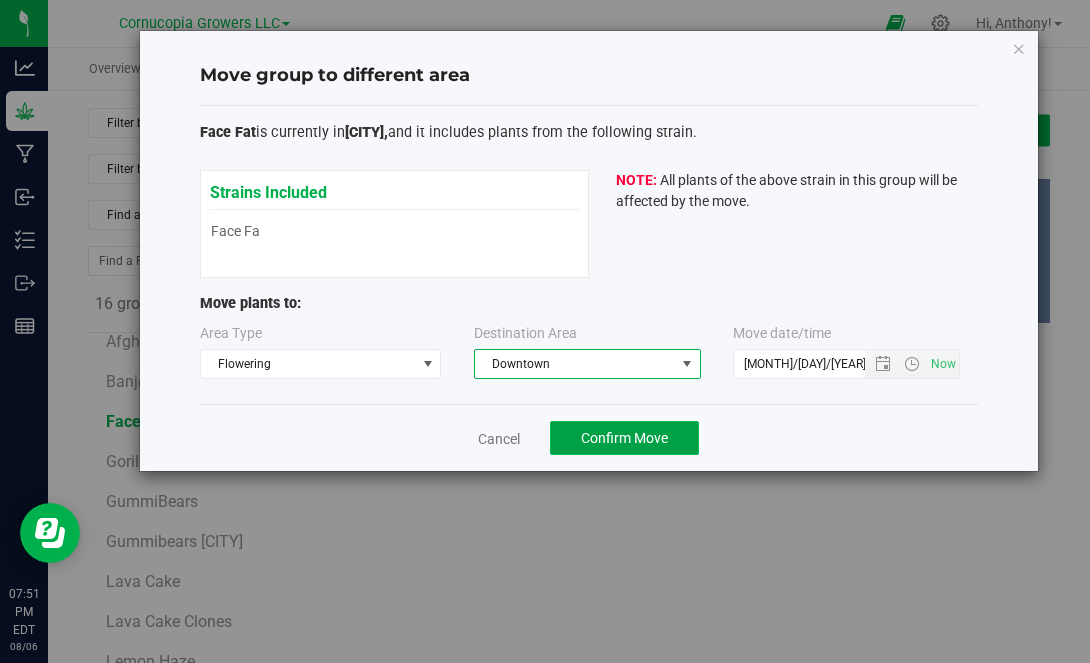 click on "Confirm Move" 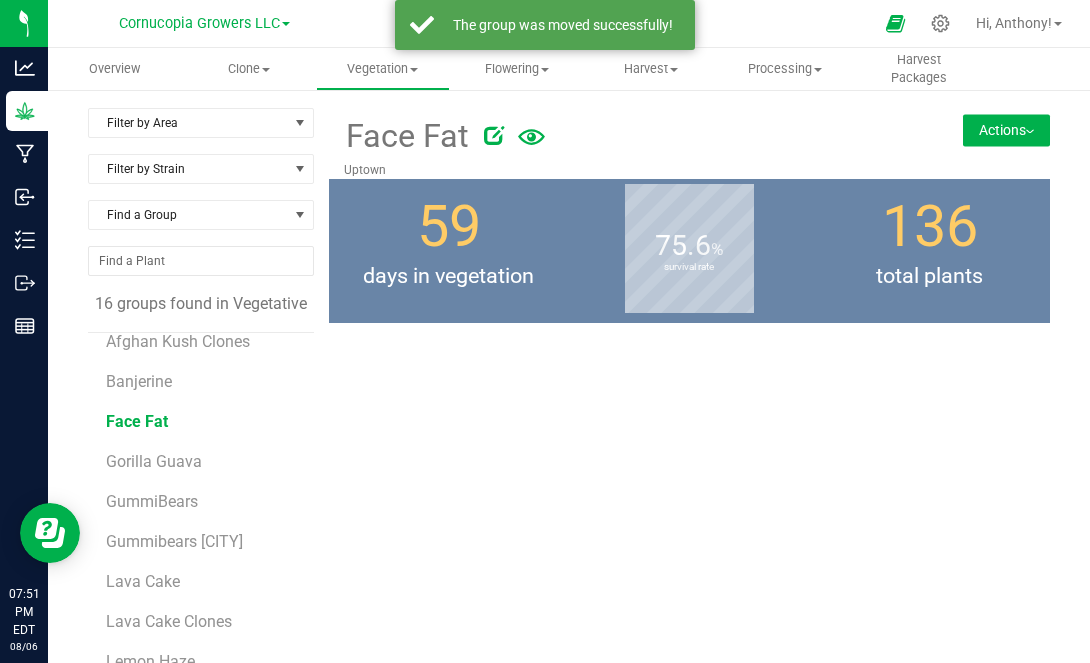 scroll, scrollTop: 59, scrollLeft: 0, axis: vertical 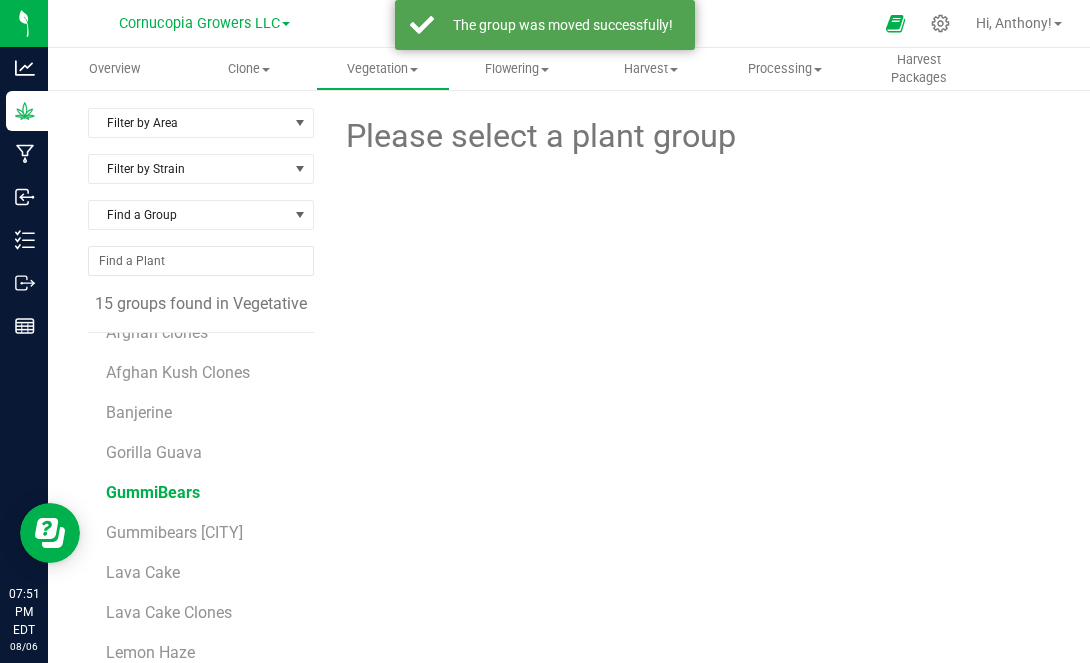 click on "GummiBears" at bounding box center (153, 492) 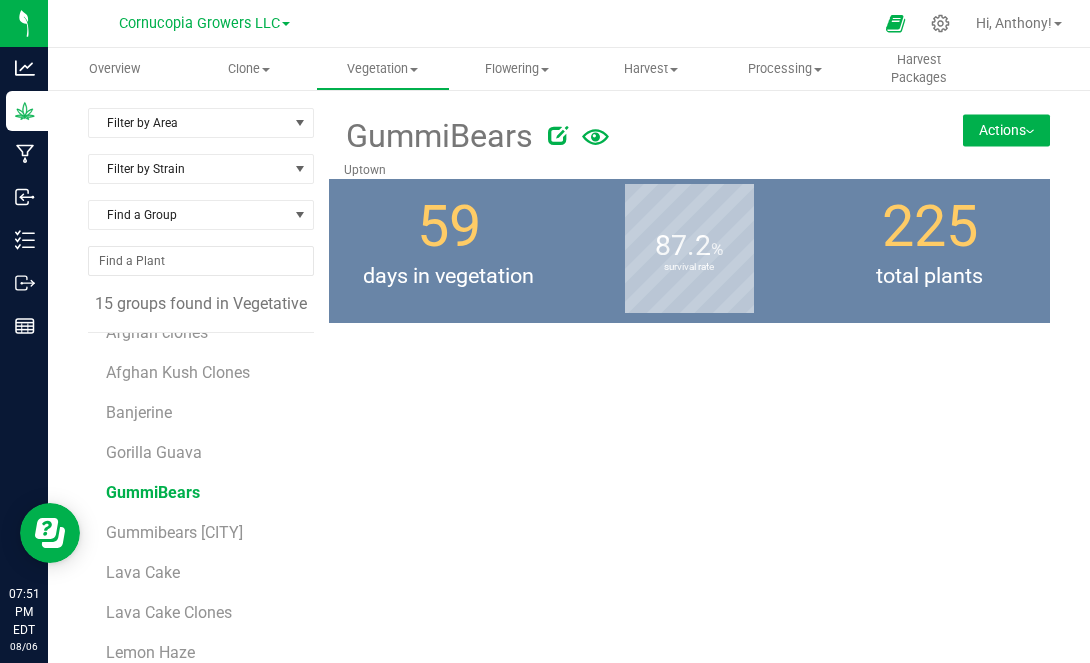 click on "Actions" at bounding box center [1006, 130] 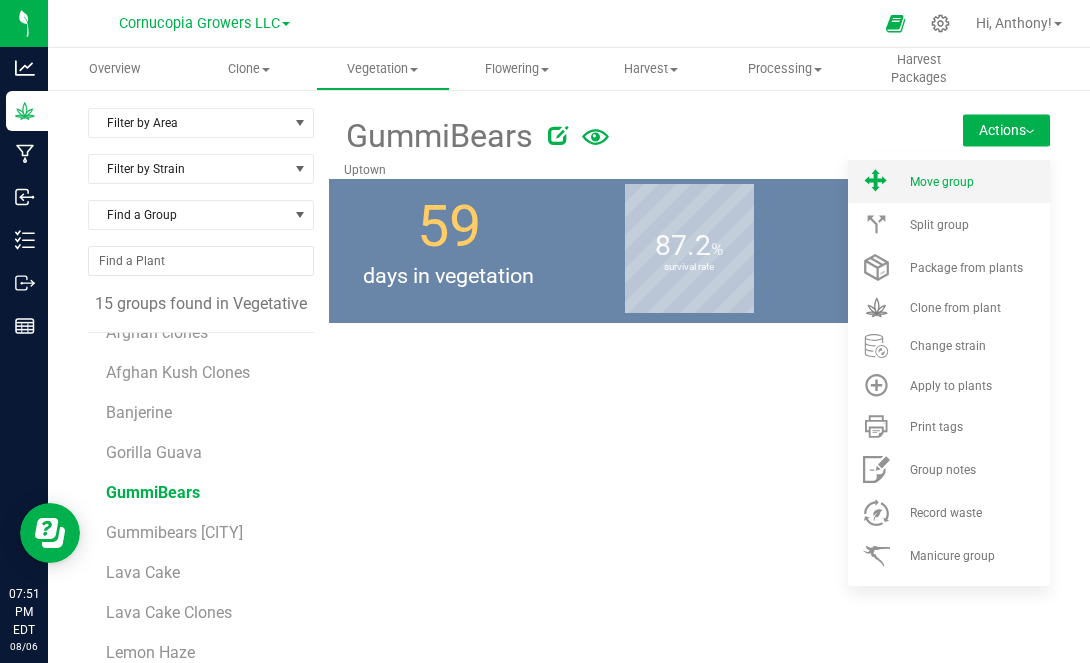 click on "Move group" at bounding box center (942, 182) 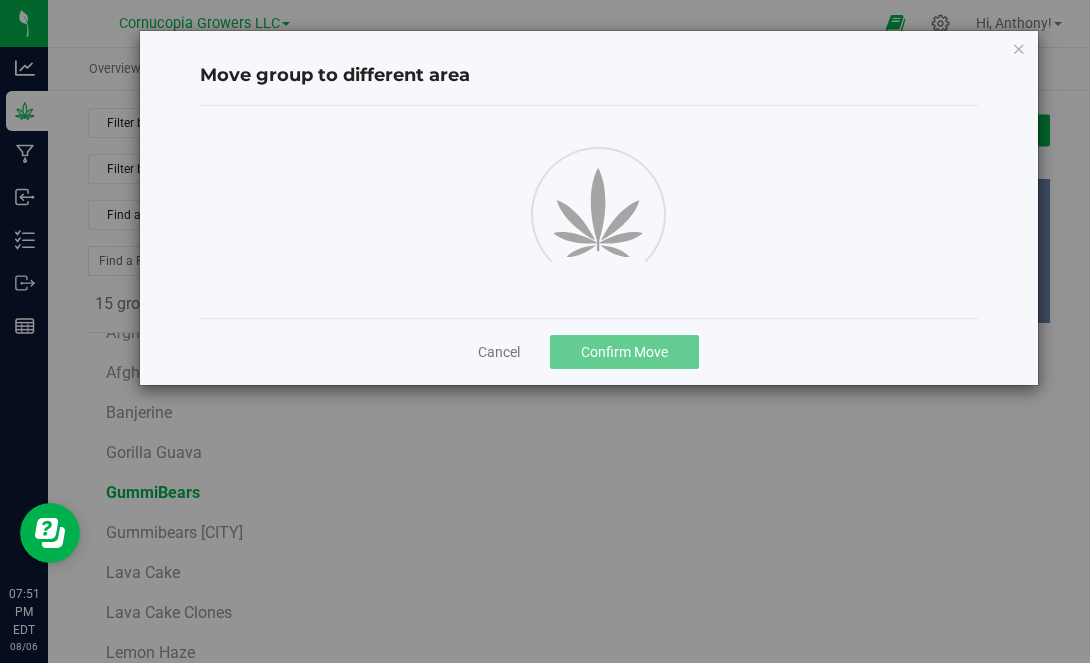 scroll, scrollTop: 28, scrollLeft: 0, axis: vertical 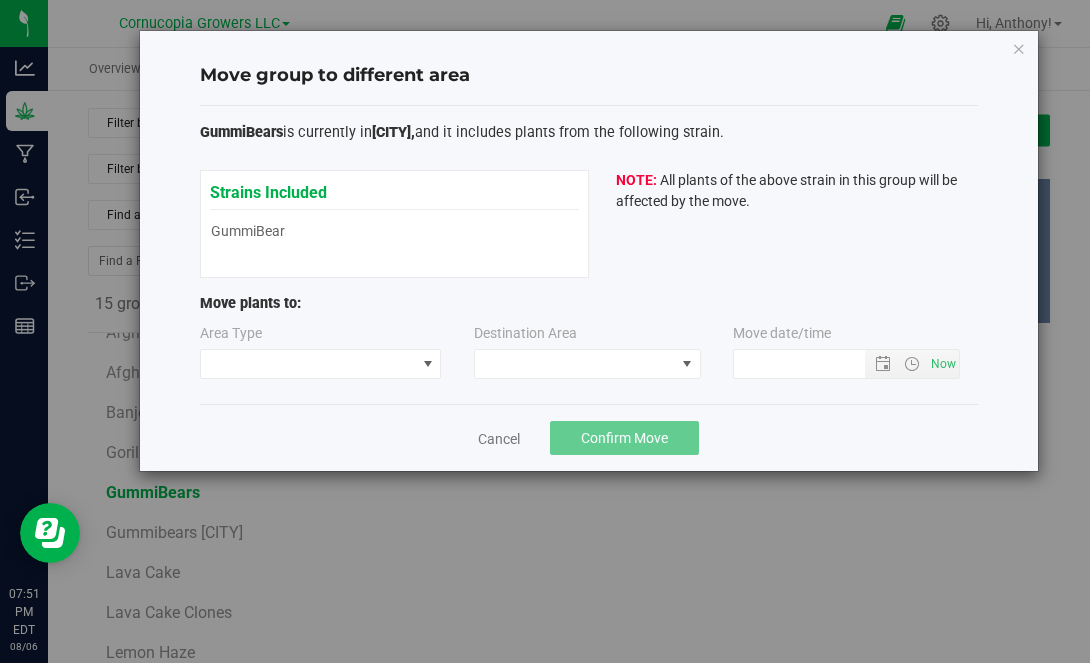 type on "[MONTH]/[DAY]/[YEAR] [HOUR]:[MINUTE] [AM/PM]" 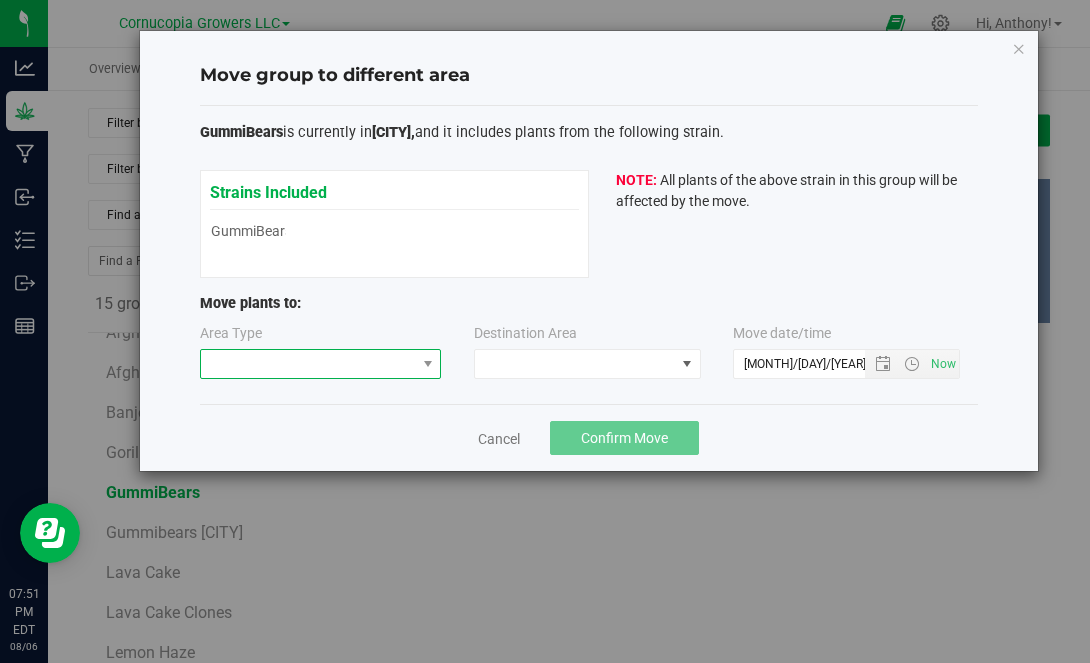 click at bounding box center (308, 364) 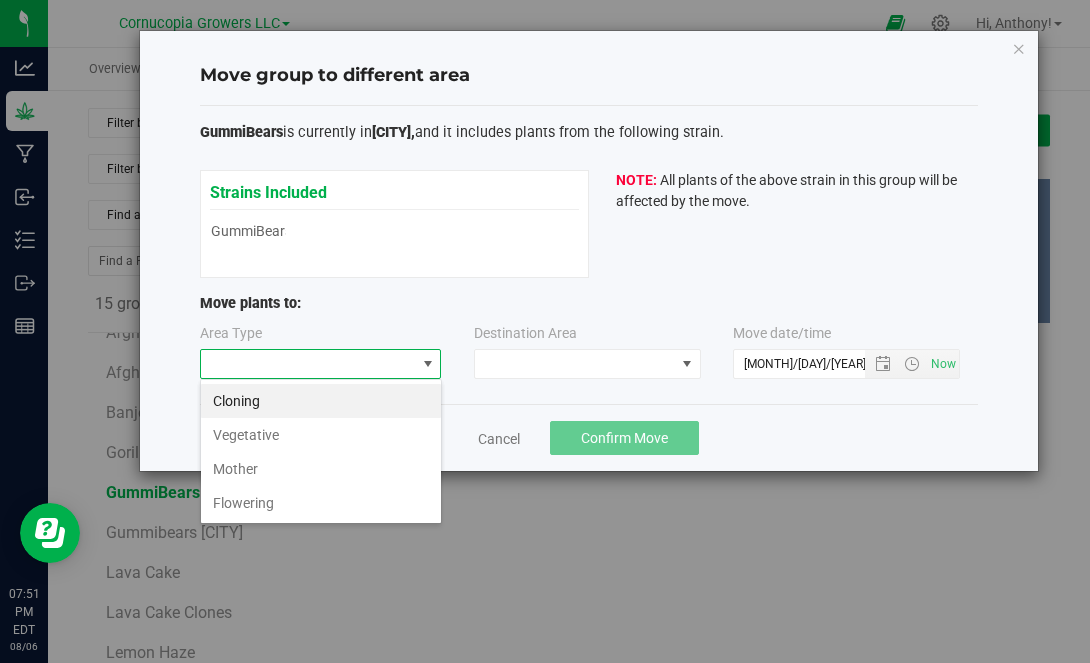 scroll, scrollTop: 99970, scrollLeft: 99758, axis: both 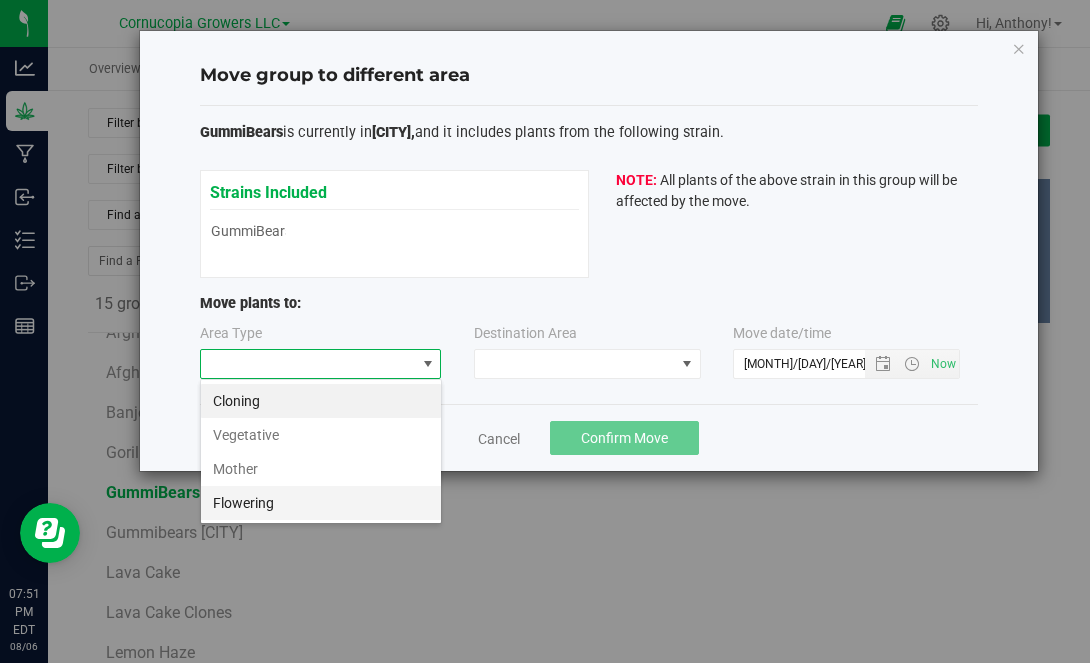 click on "Flowering" at bounding box center [321, 503] 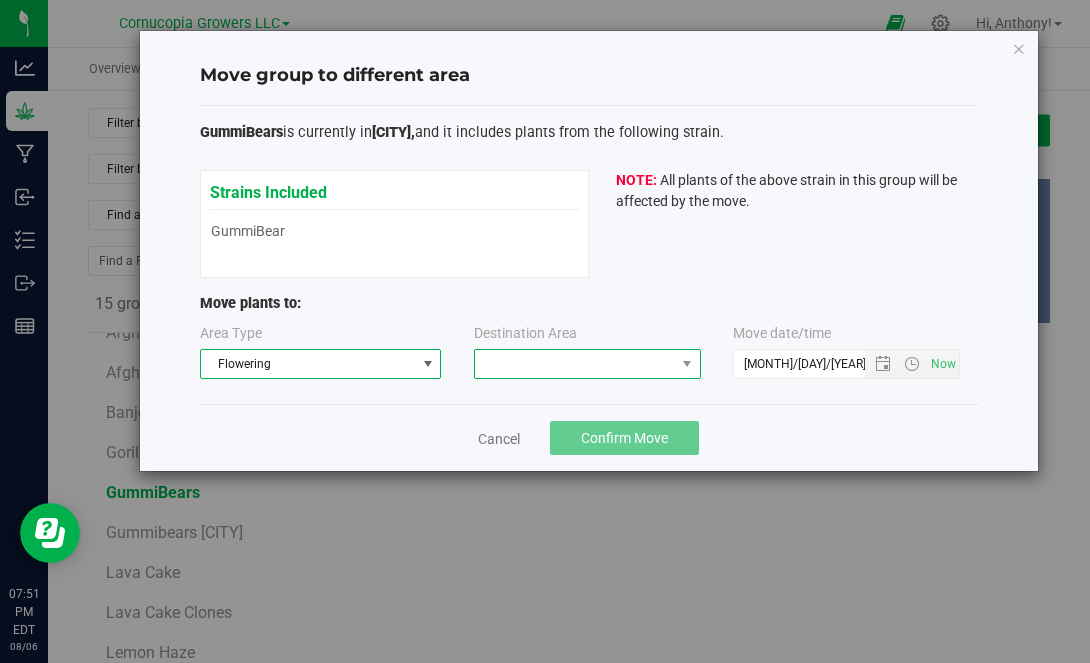 click at bounding box center (575, 364) 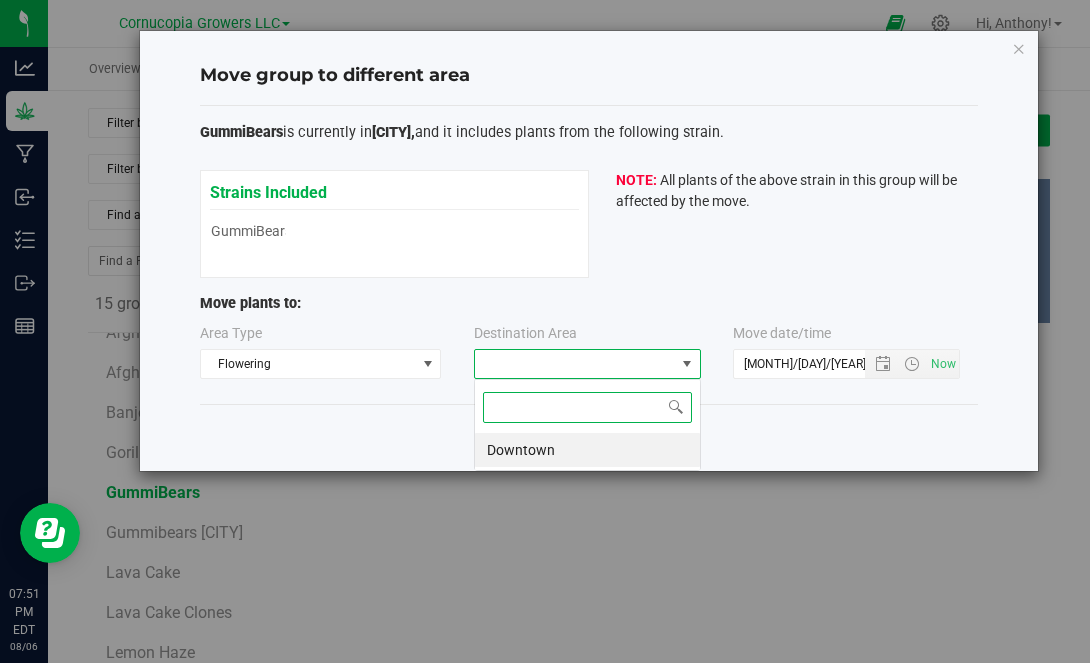 scroll, scrollTop: 99970, scrollLeft: 99773, axis: both 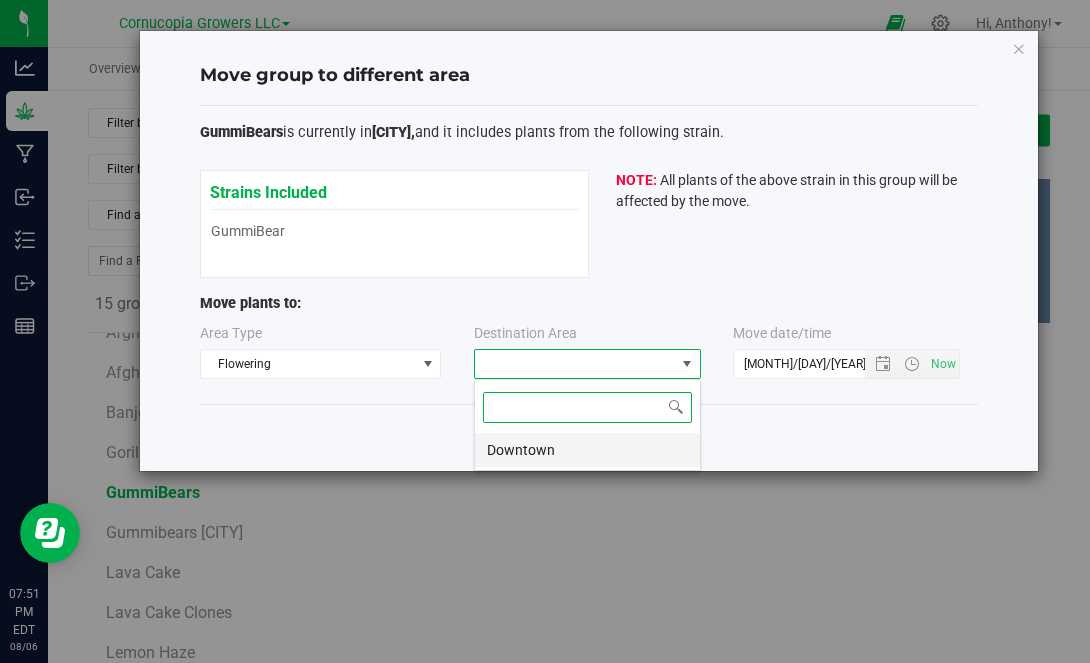 click on "Downtown" at bounding box center (587, 450) 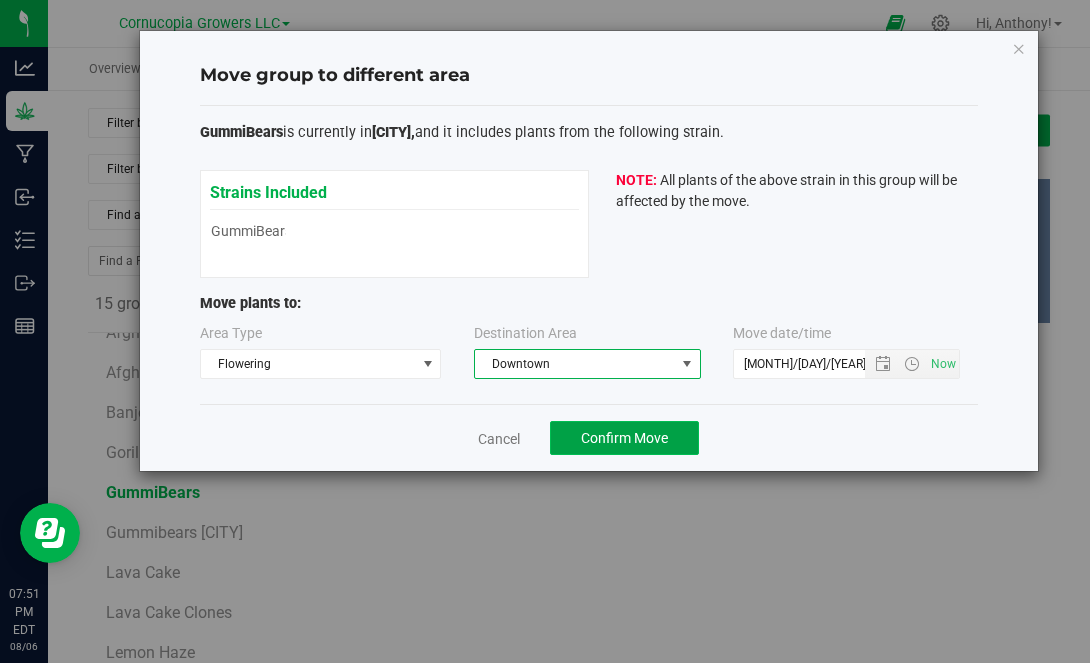 click on "Confirm Move" 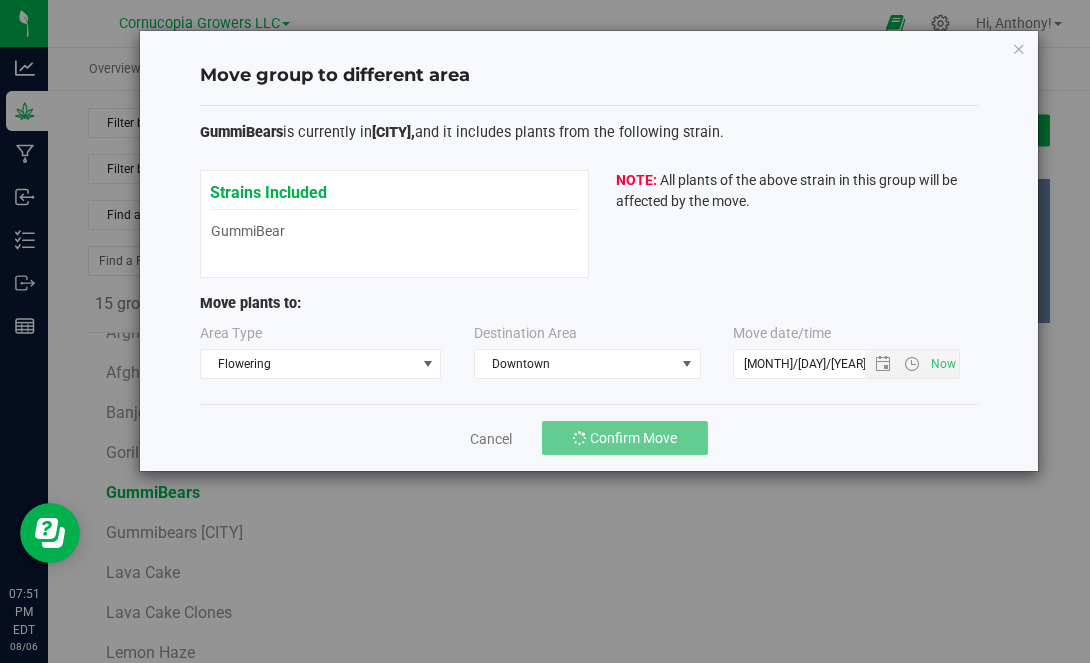 scroll, scrollTop: 28, scrollLeft: 0, axis: vertical 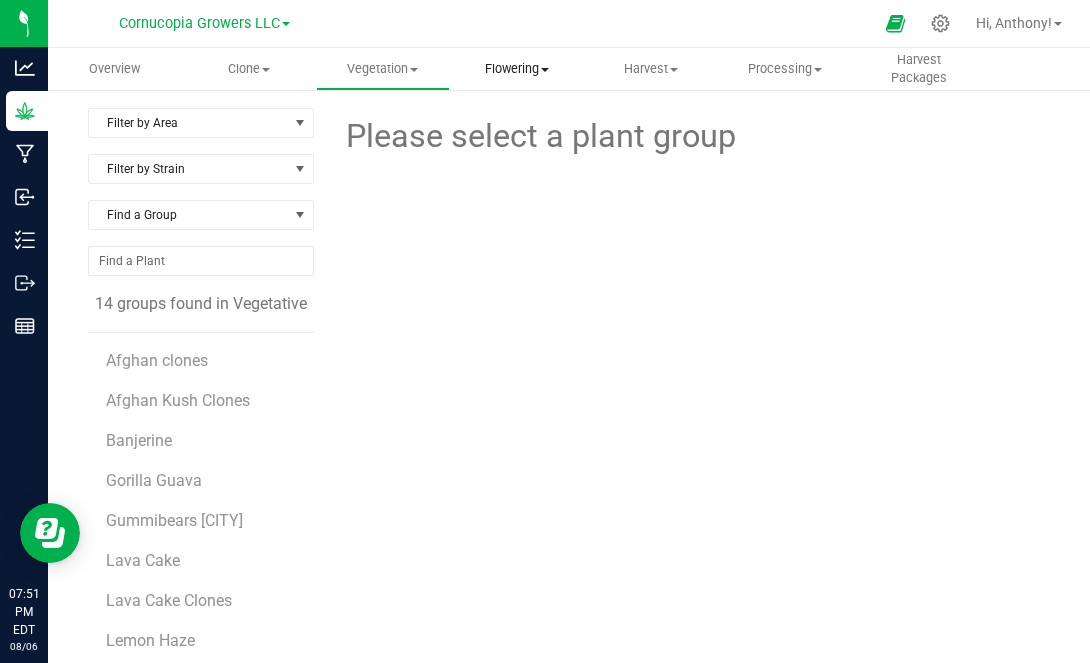click on "Flowering" at bounding box center [517, 69] 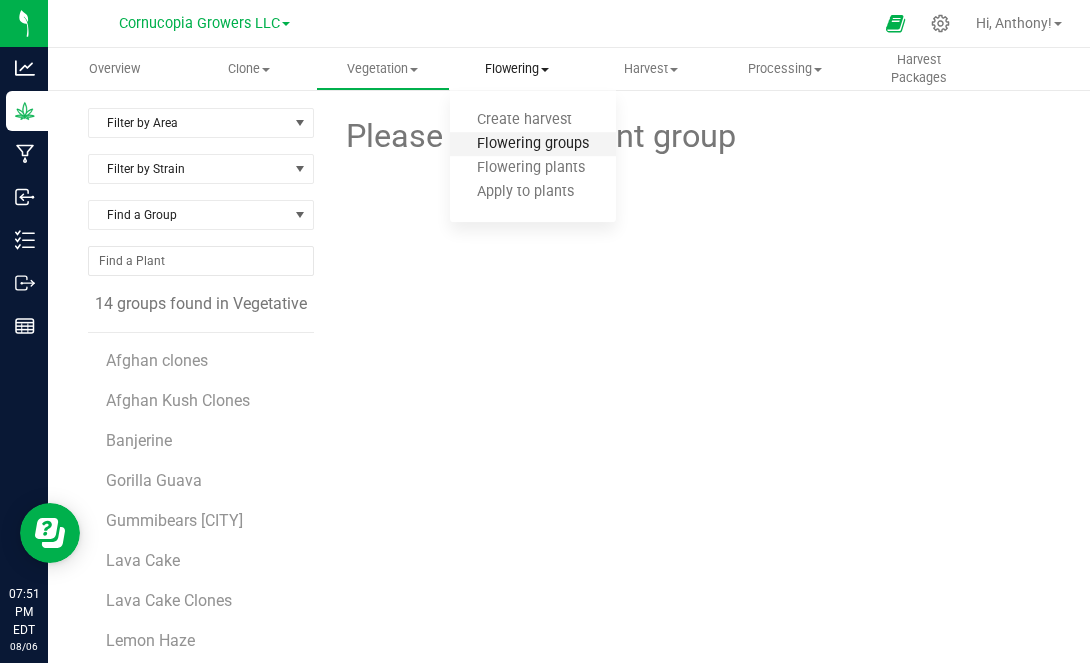 click on "Flowering groups" at bounding box center (533, 144) 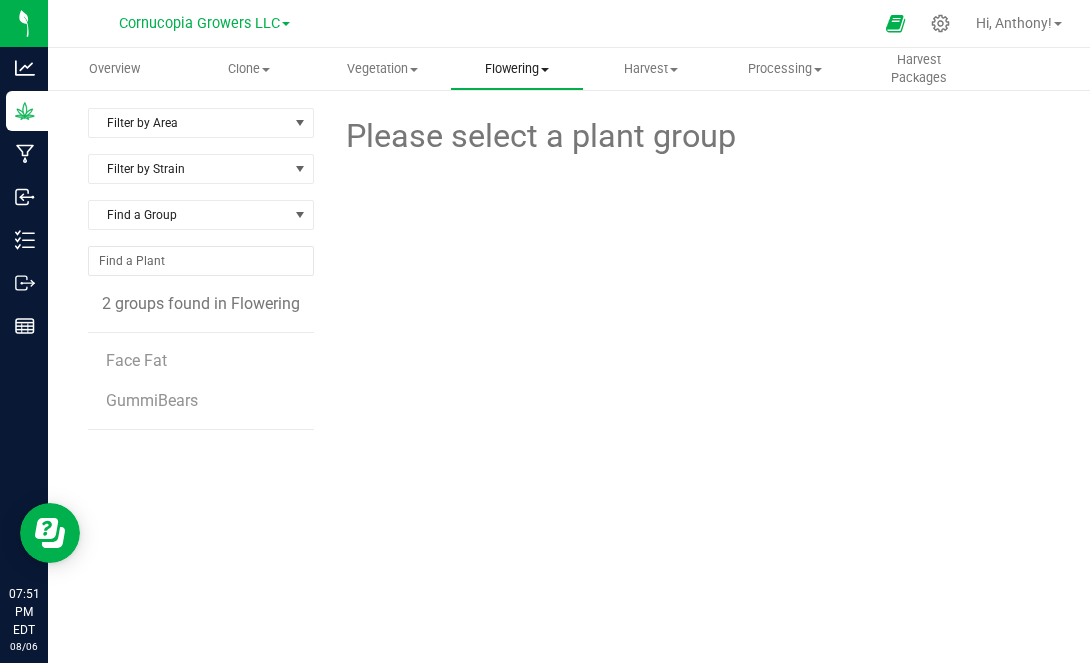 click on "Flowering" at bounding box center (517, 69) 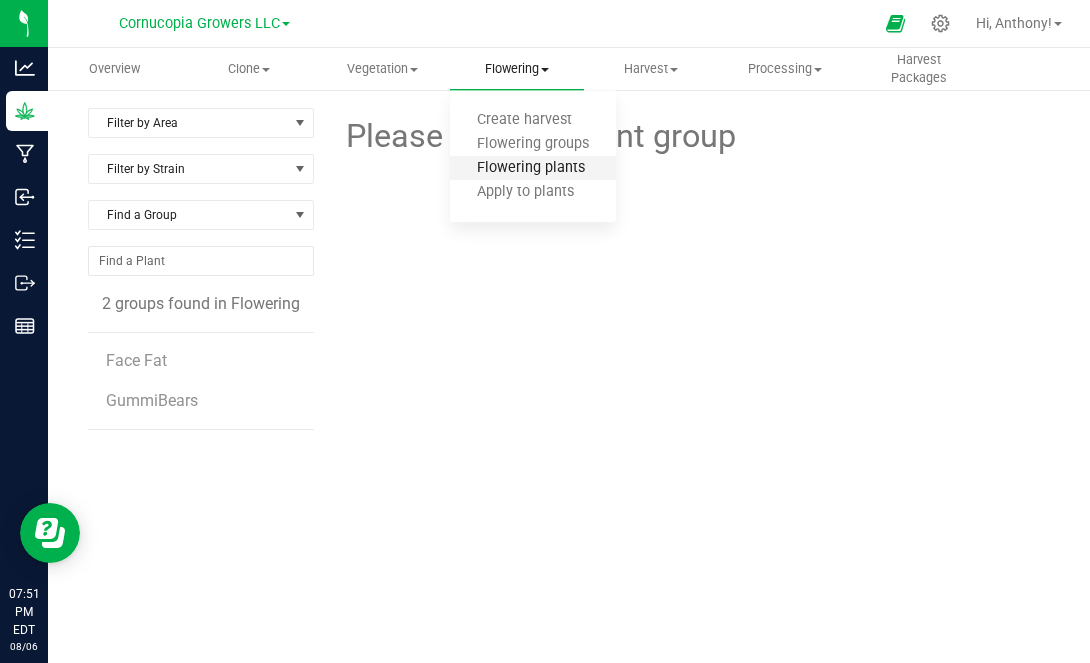 click on "Flowering plants" at bounding box center (531, 168) 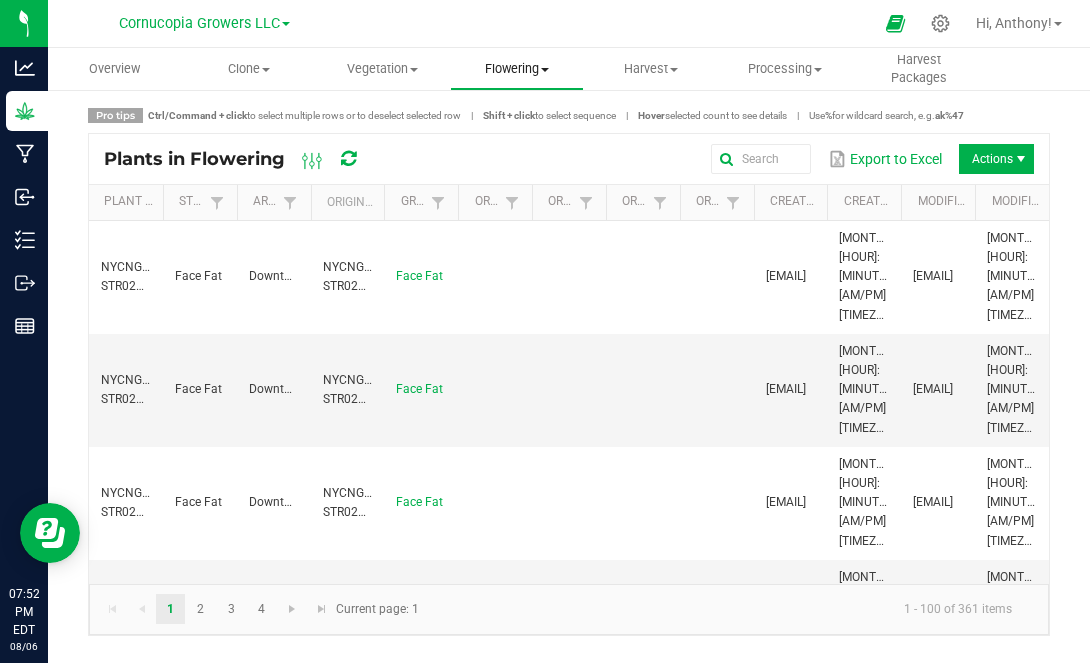 click on "Flowering" at bounding box center (517, 69) 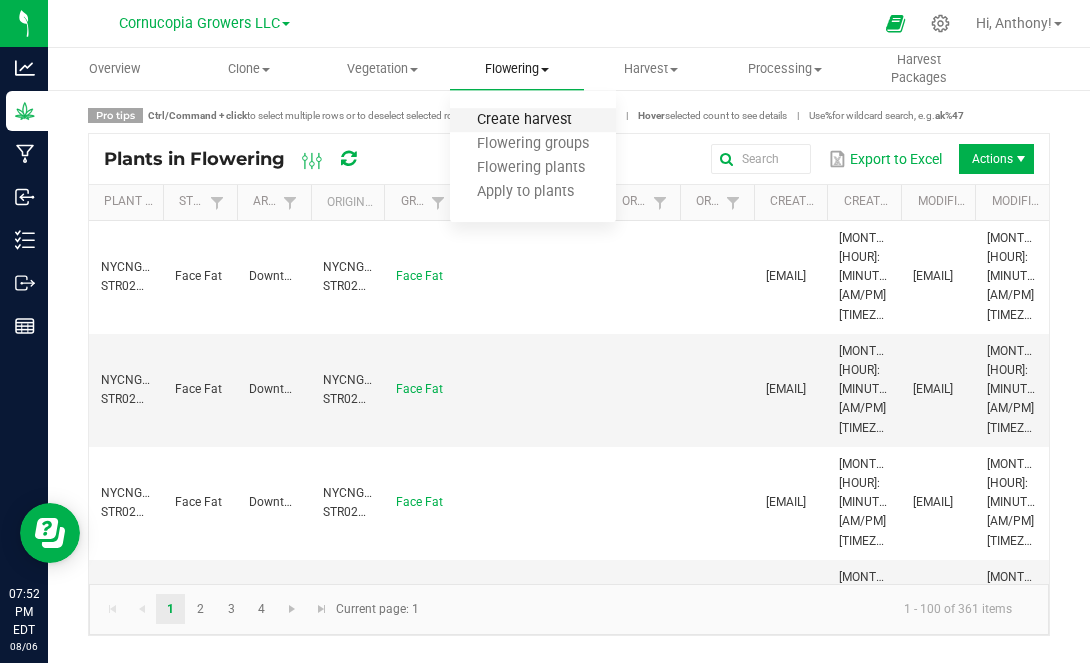 click on "Create harvest" at bounding box center [524, 120] 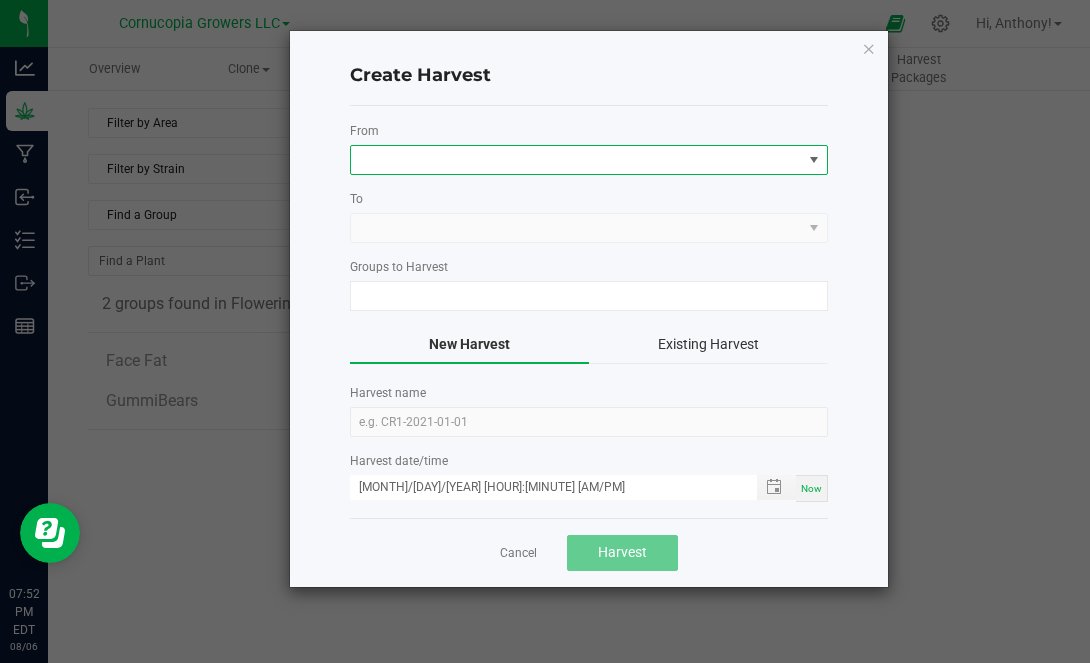 click at bounding box center [576, 160] 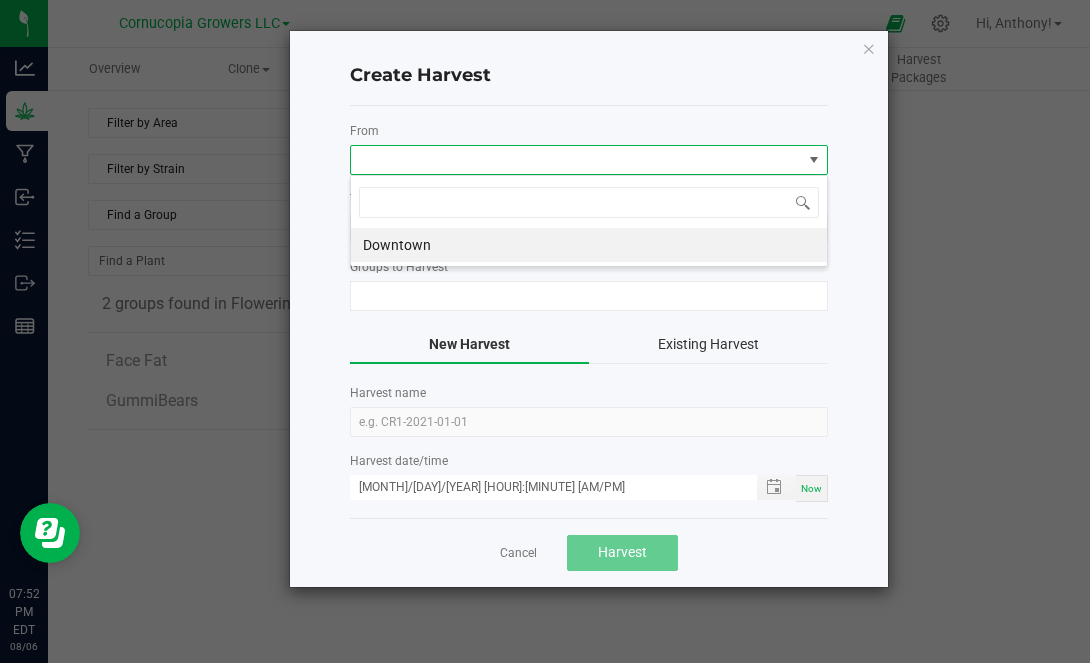scroll, scrollTop: 99970, scrollLeft: 99522, axis: both 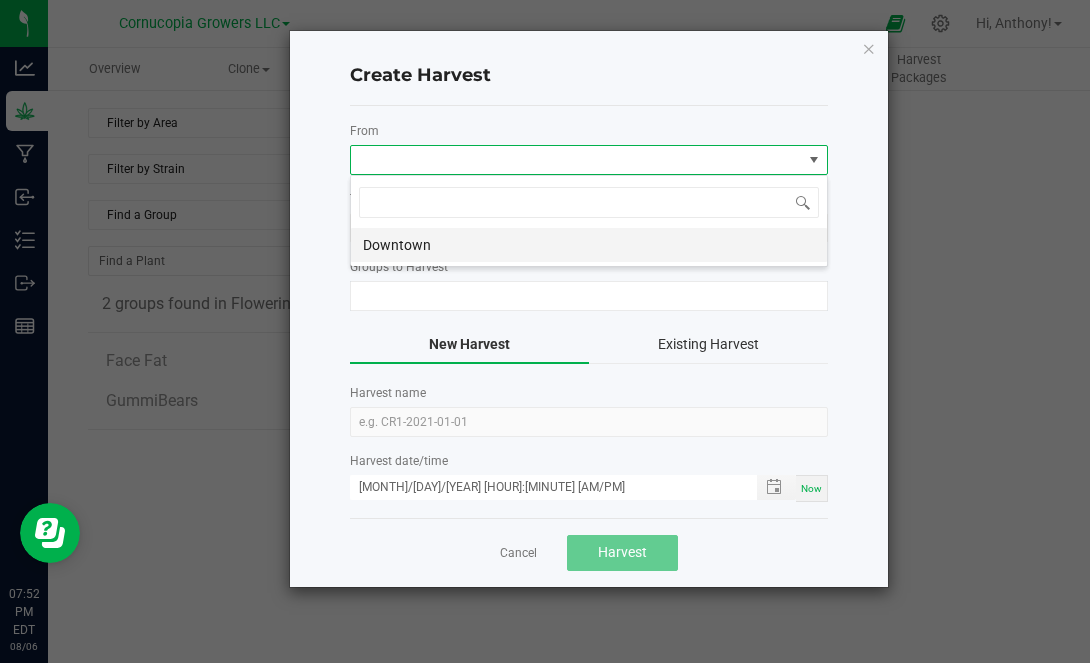 click on "Downtown" at bounding box center [589, 245] 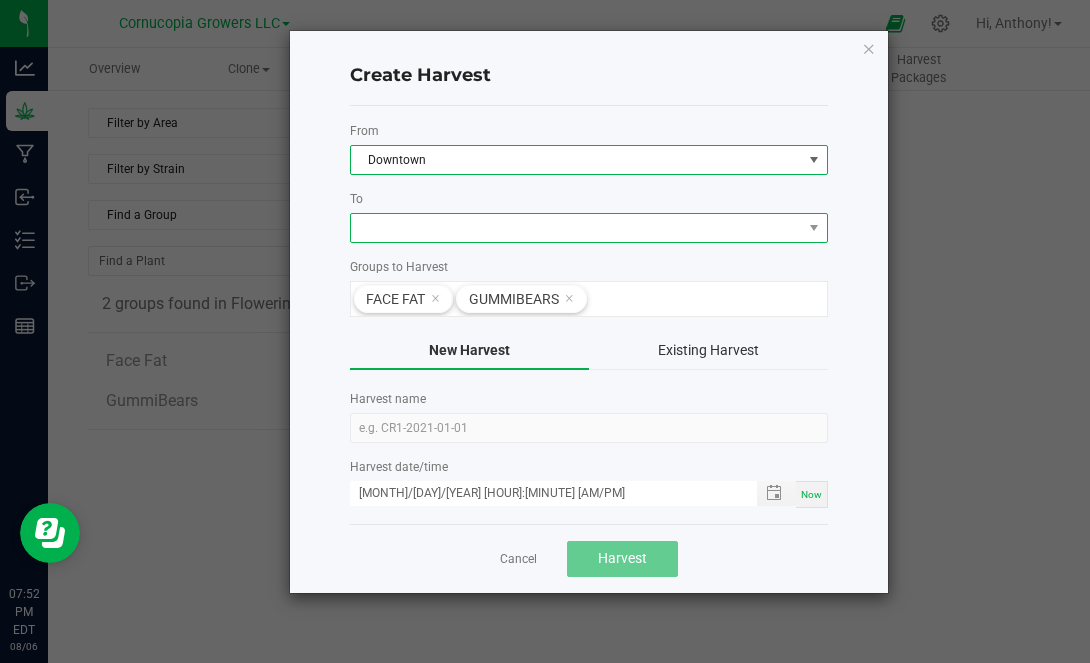 click at bounding box center (576, 228) 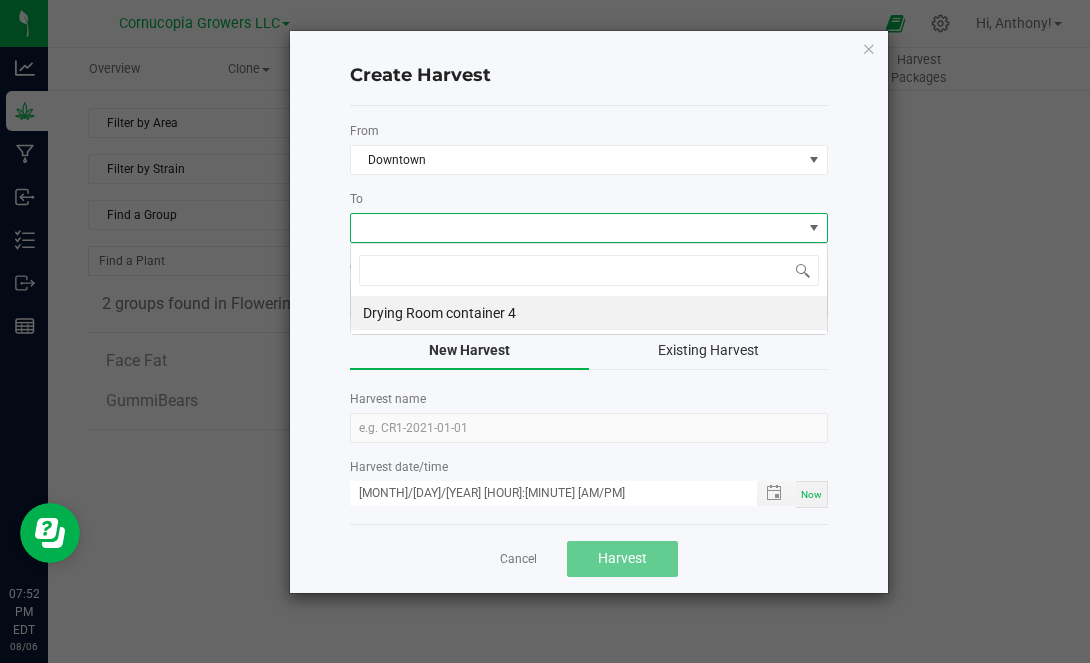 scroll, scrollTop: 99970, scrollLeft: 99522, axis: both 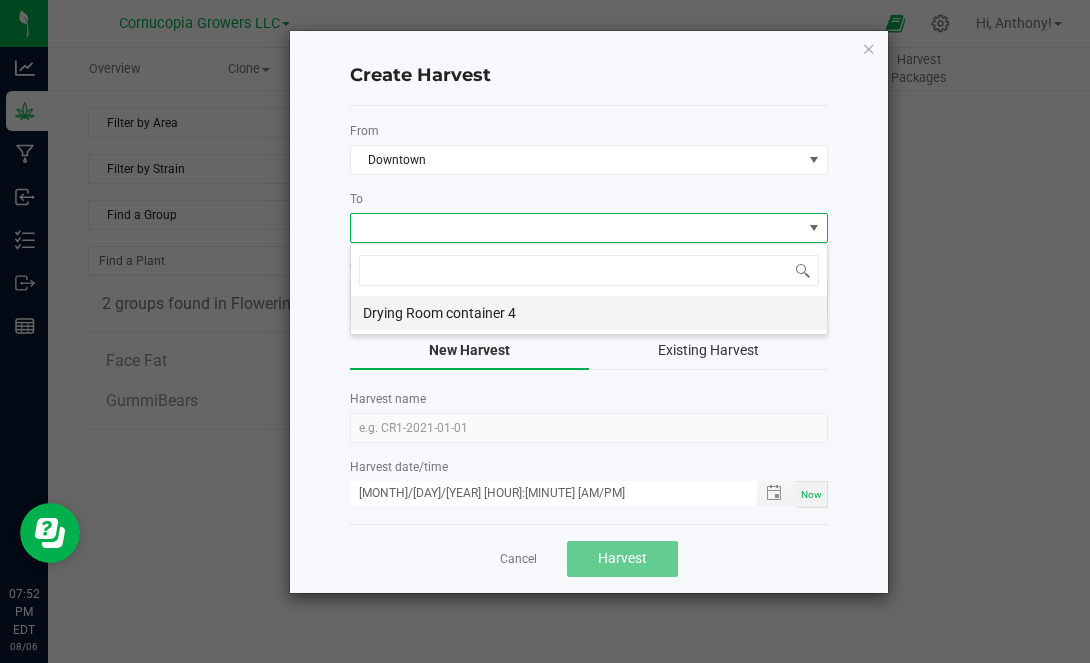 click on "Drying Room container 4" at bounding box center [589, 313] 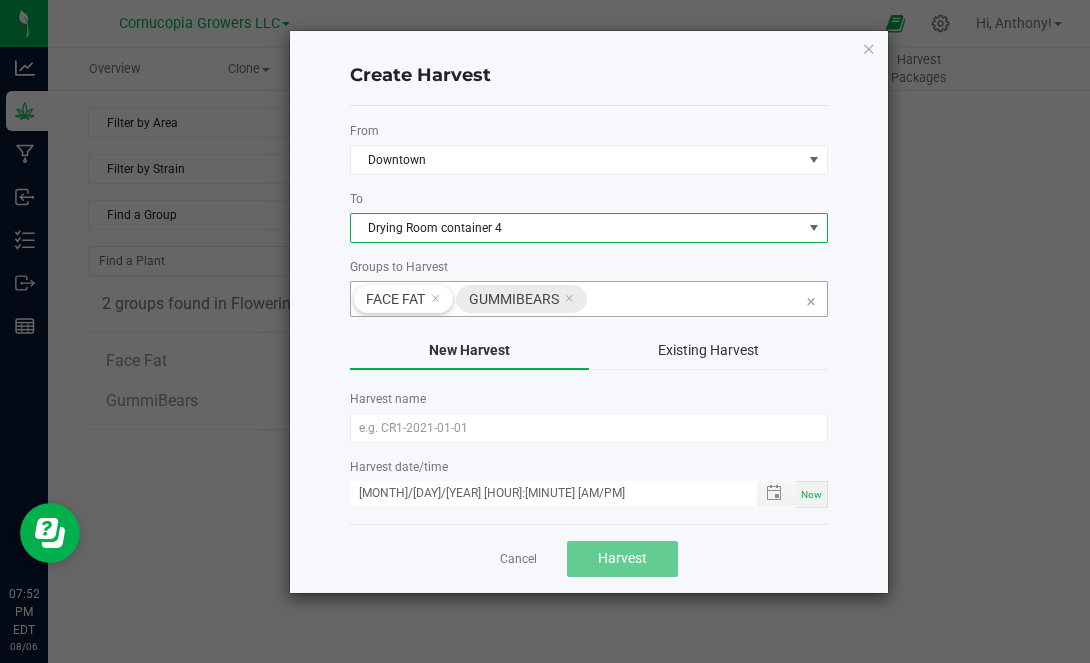 click at bounding box center (569, 298) 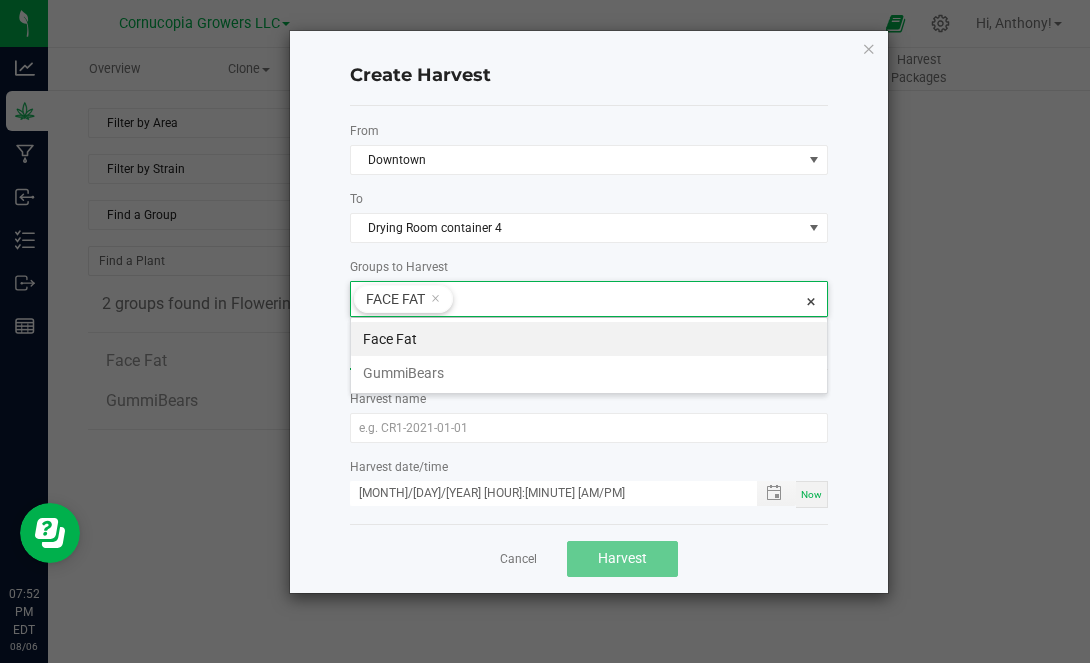 scroll, scrollTop: 99963, scrollLeft: 99522, axis: both 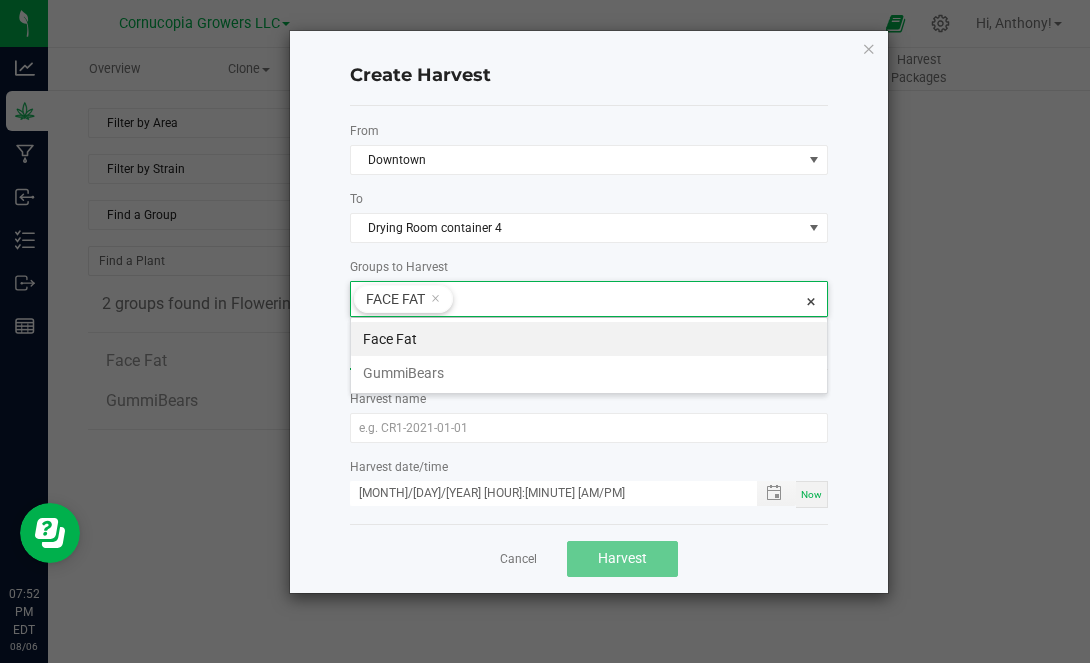click on "Face Fat" at bounding box center [589, 339] 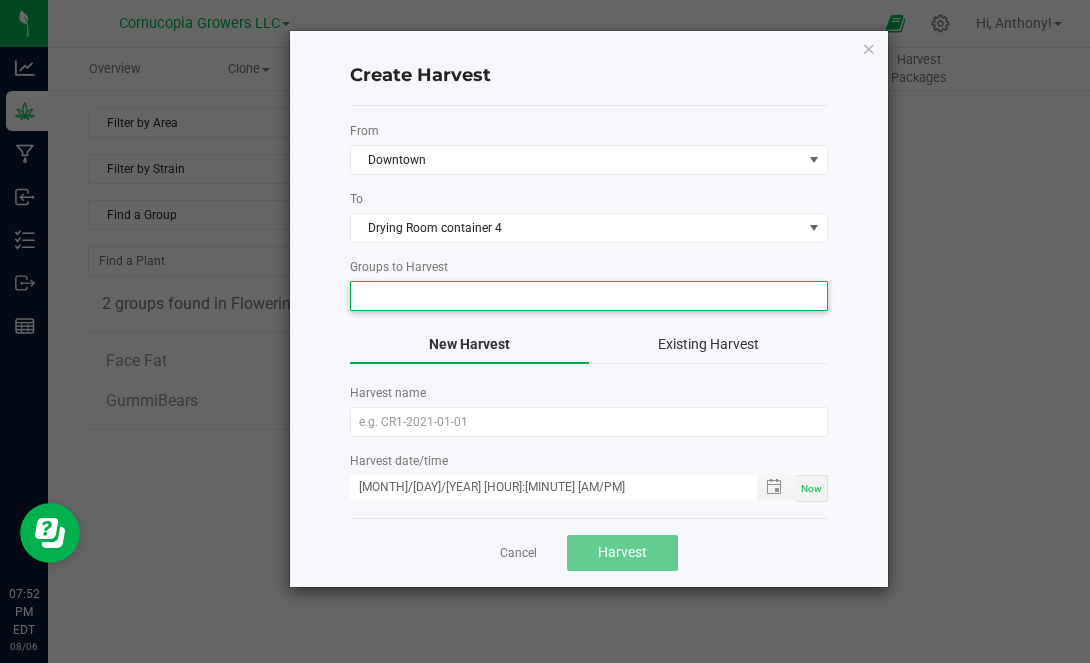 click at bounding box center (576, 296) 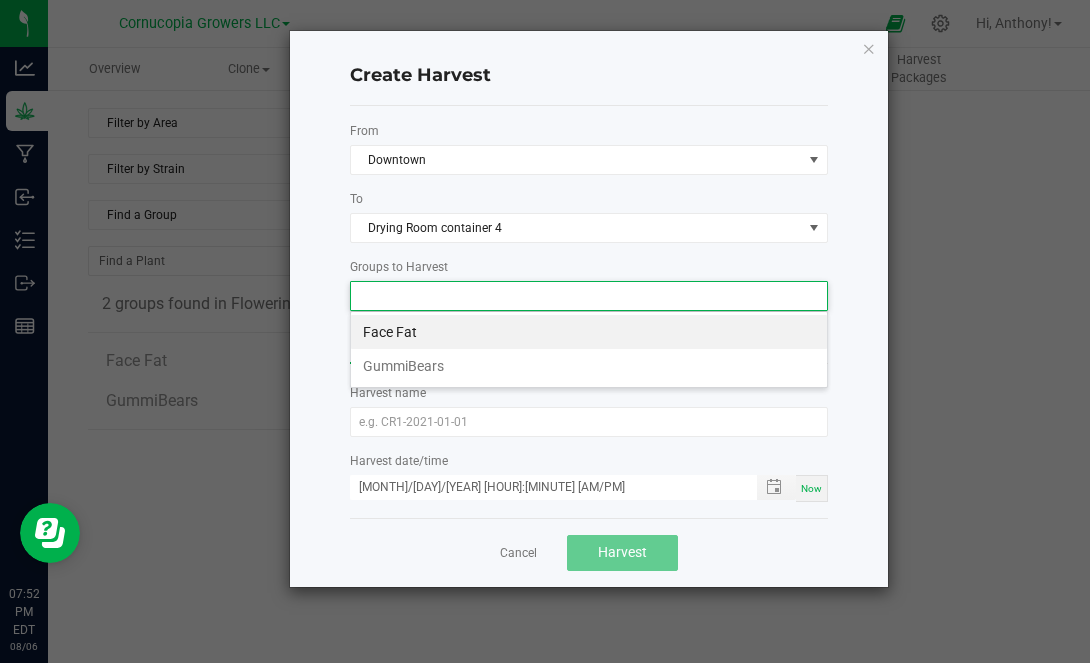 scroll, scrollTop: 99970, scrollLeft: 99522, axis: both 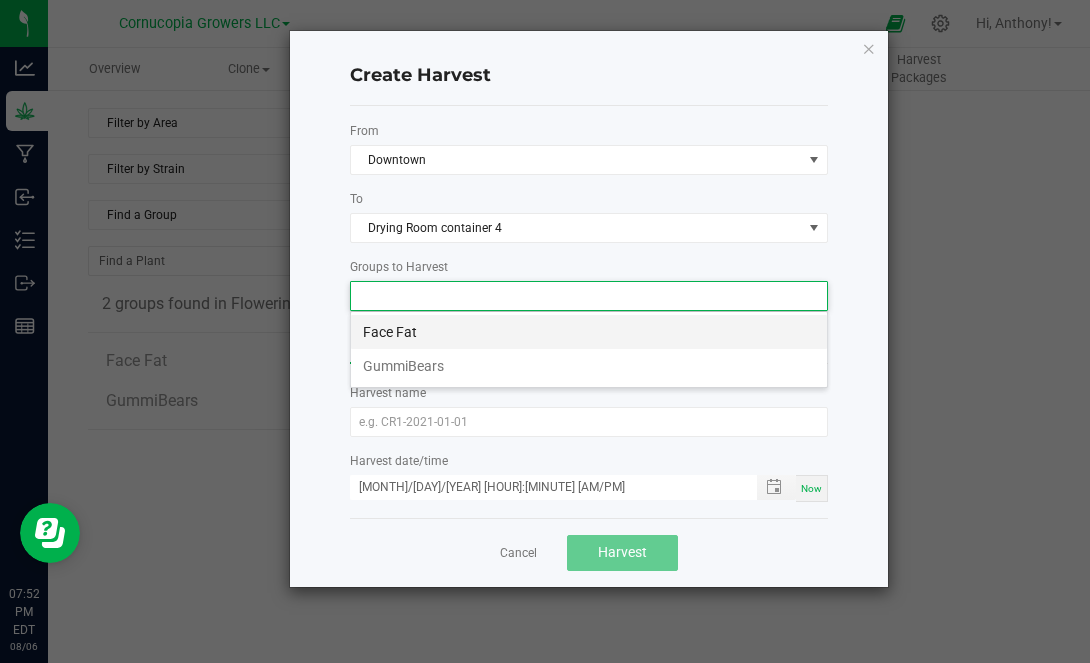click on "Face Fat" at bounding box center [589, 332] 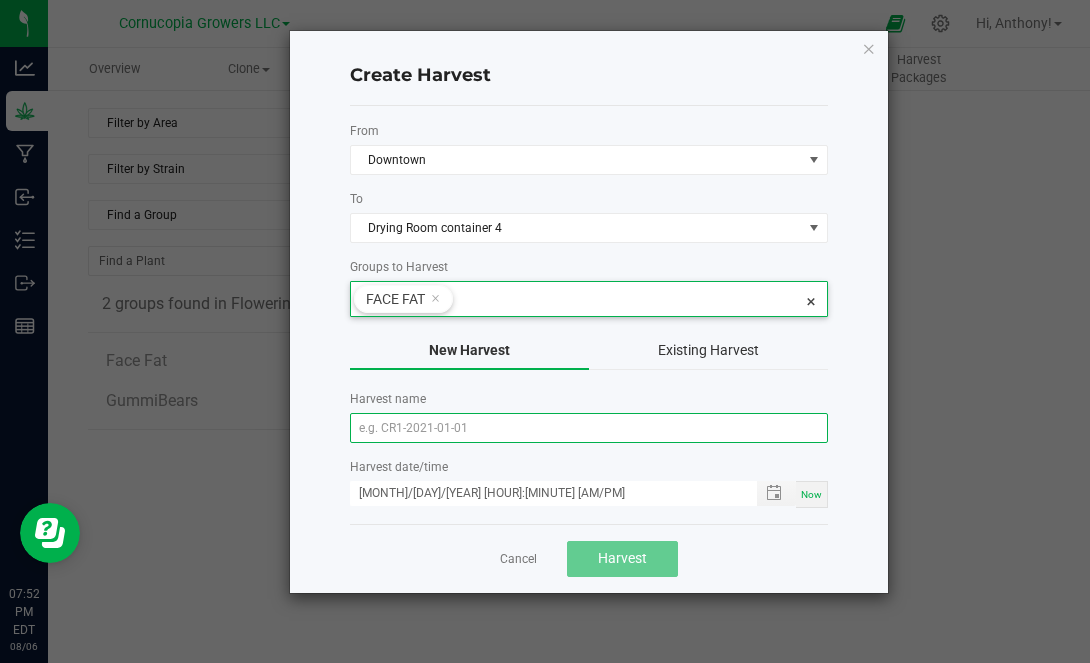 click at bounding box center [589, 428] 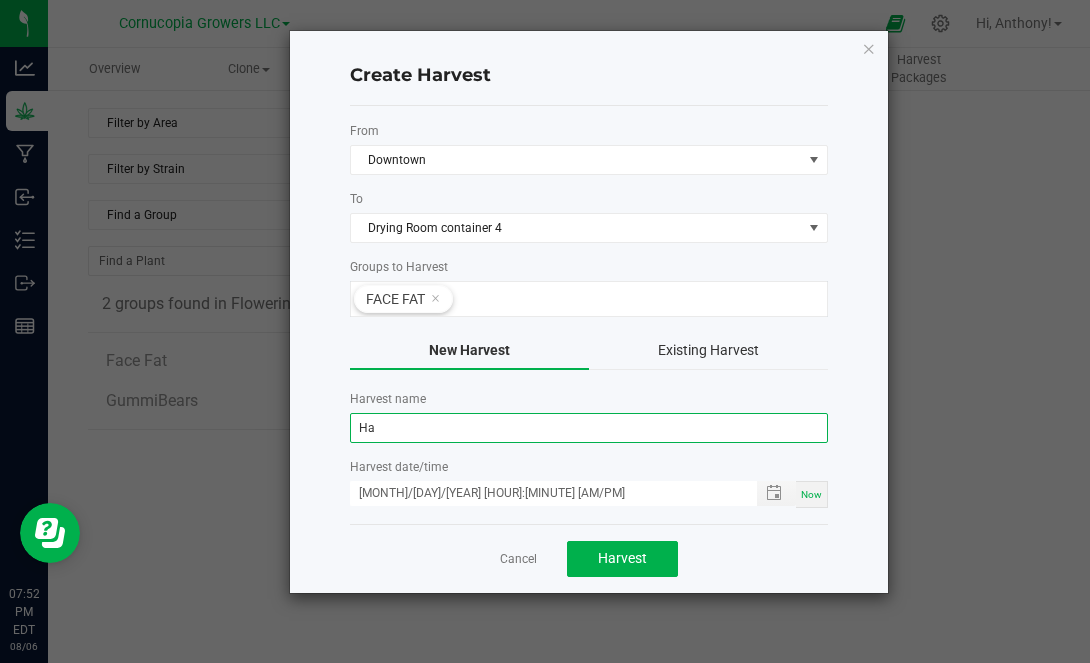 type on "H" 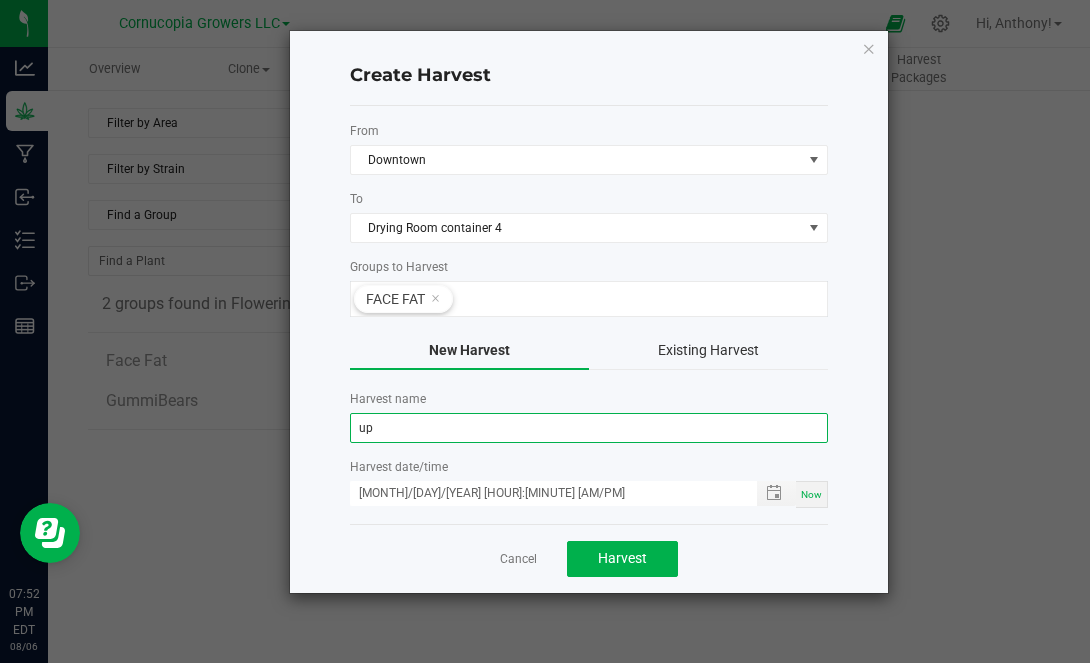 type on "u" 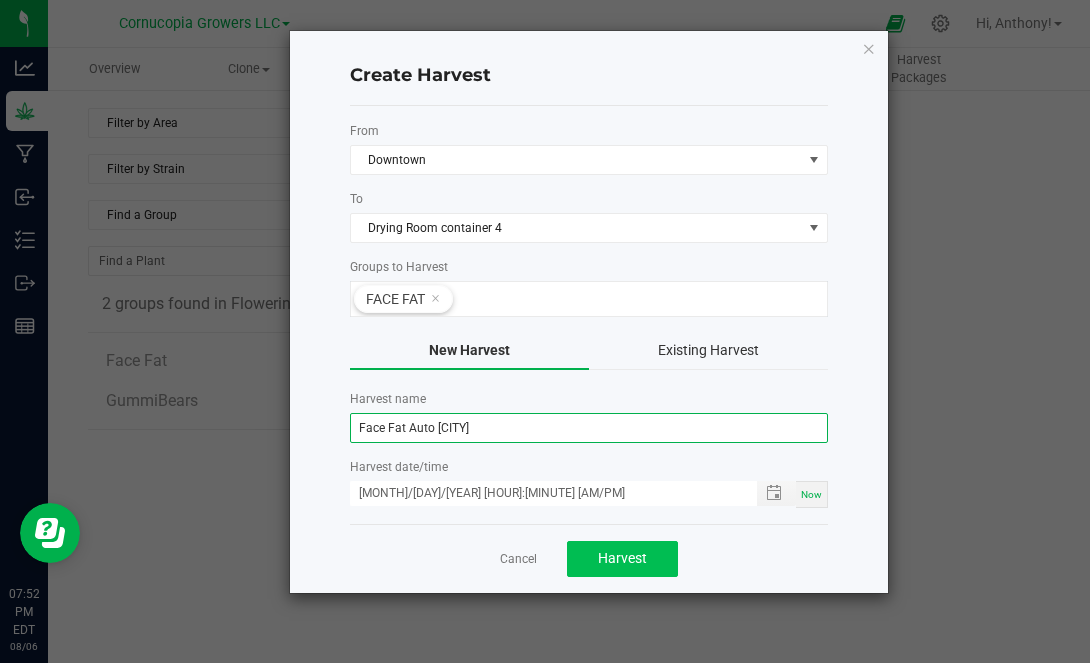 type on "Face Fat Auto [CITY]" 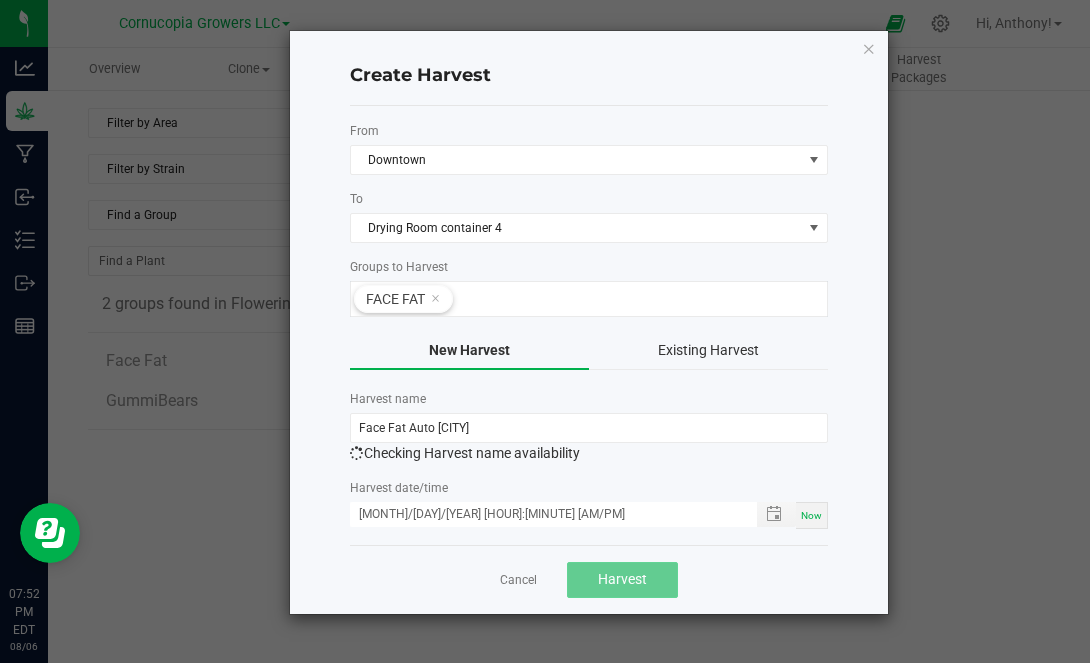 click on "Cancel   Harvest" 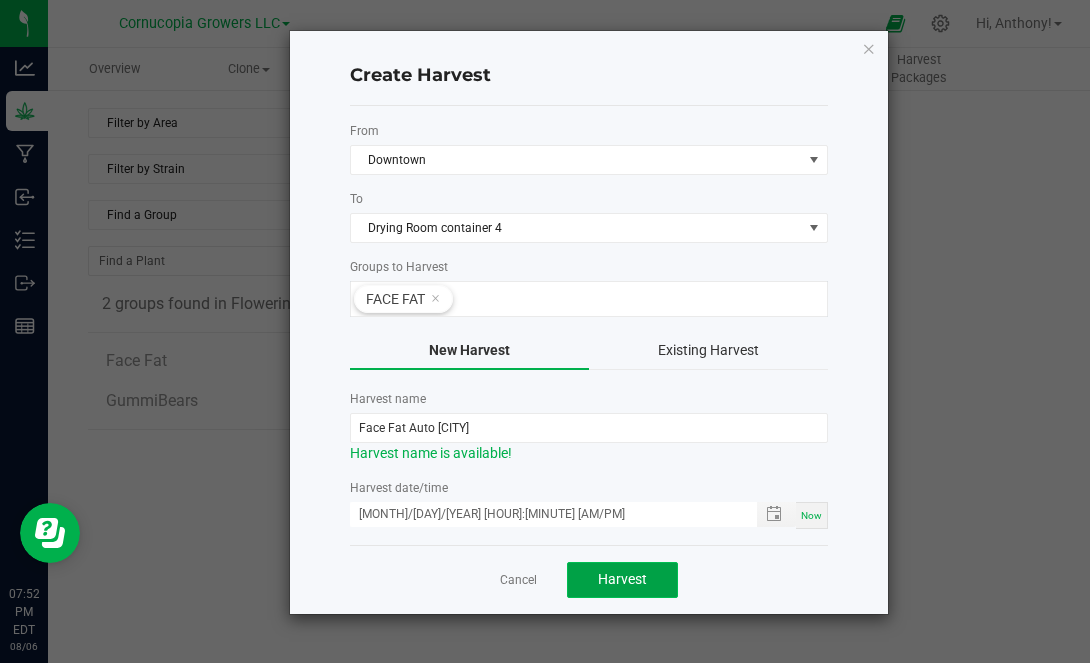 click on "Harvest" 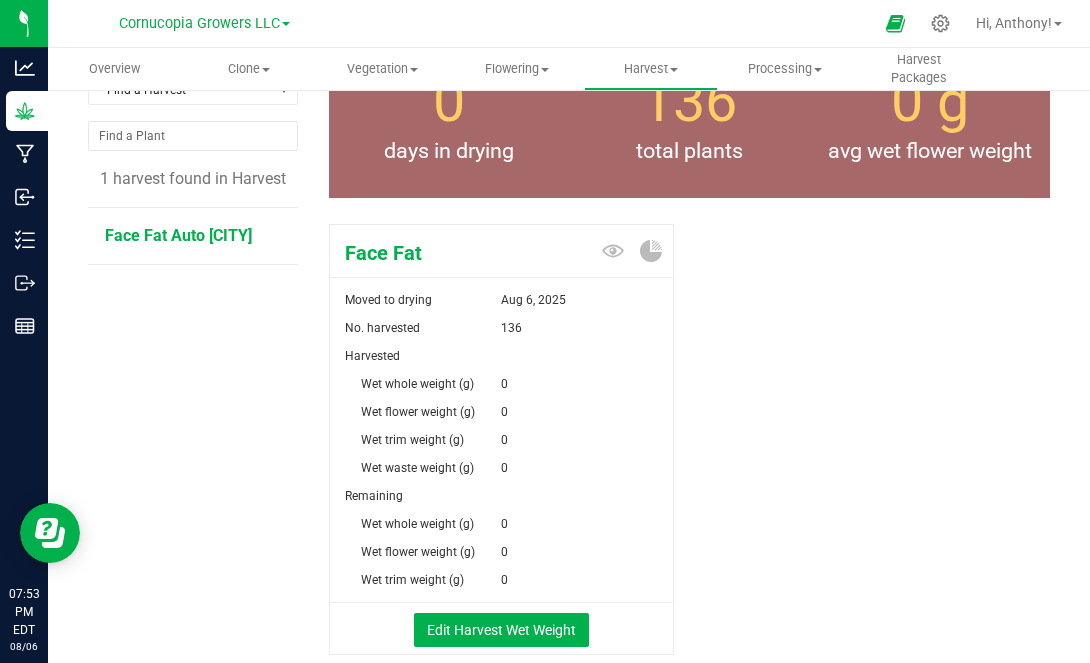 scroll, scrollTop: 131, scrollLeft: 0, axis: vertical 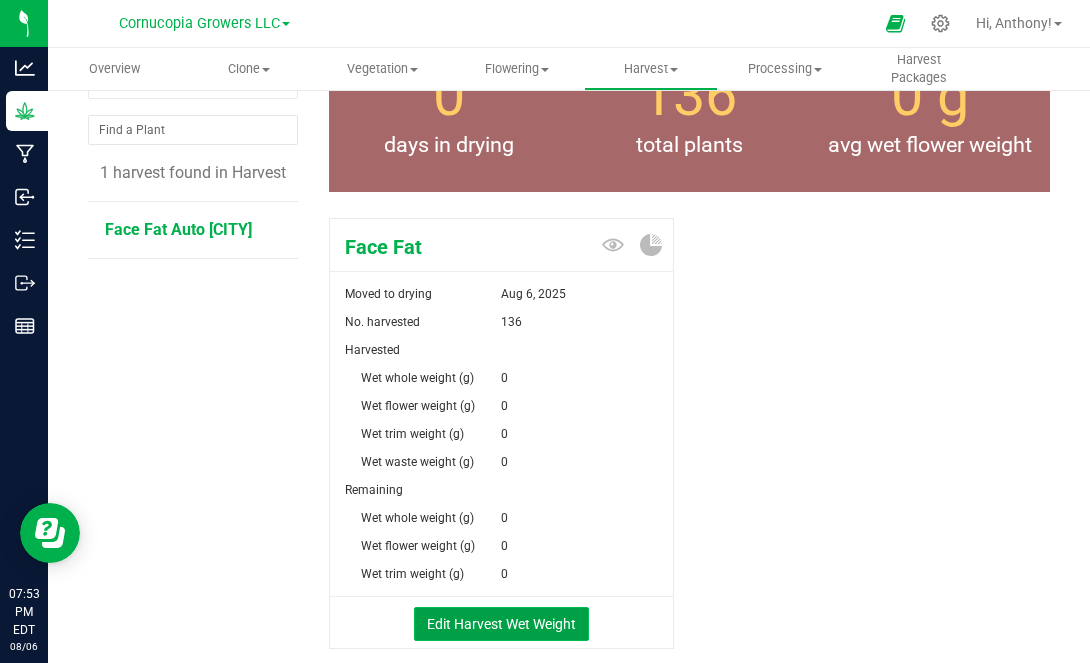 click on "Edit Harvest Wet Weight" at bounding box center [501, 624] 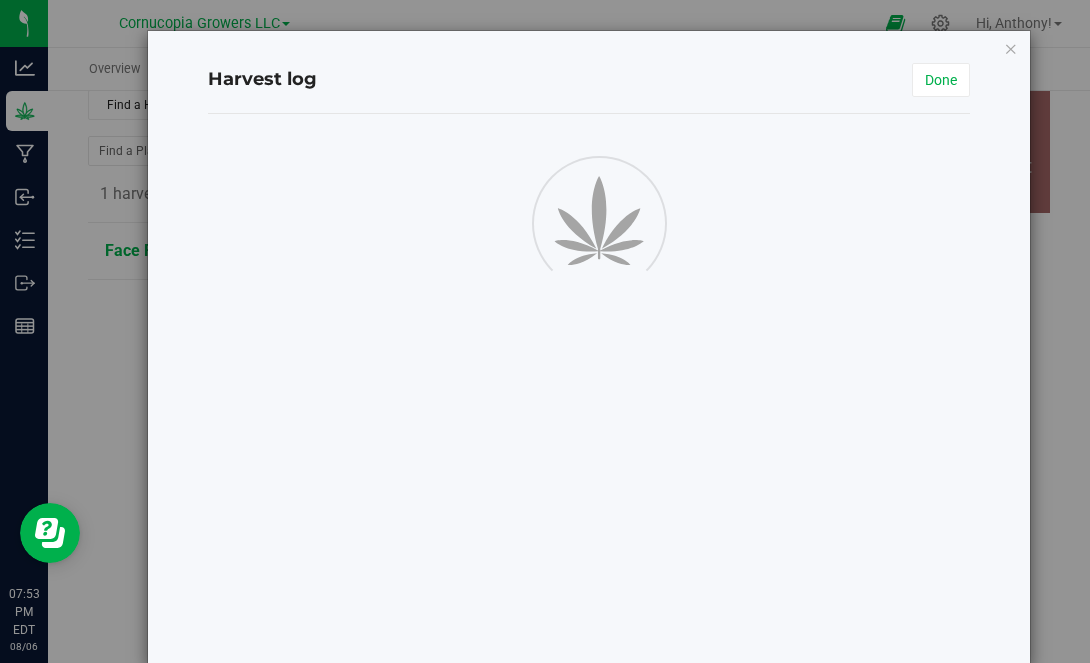 scroll, scrollTop: 110, scrollLeft: 0, axis: vertical 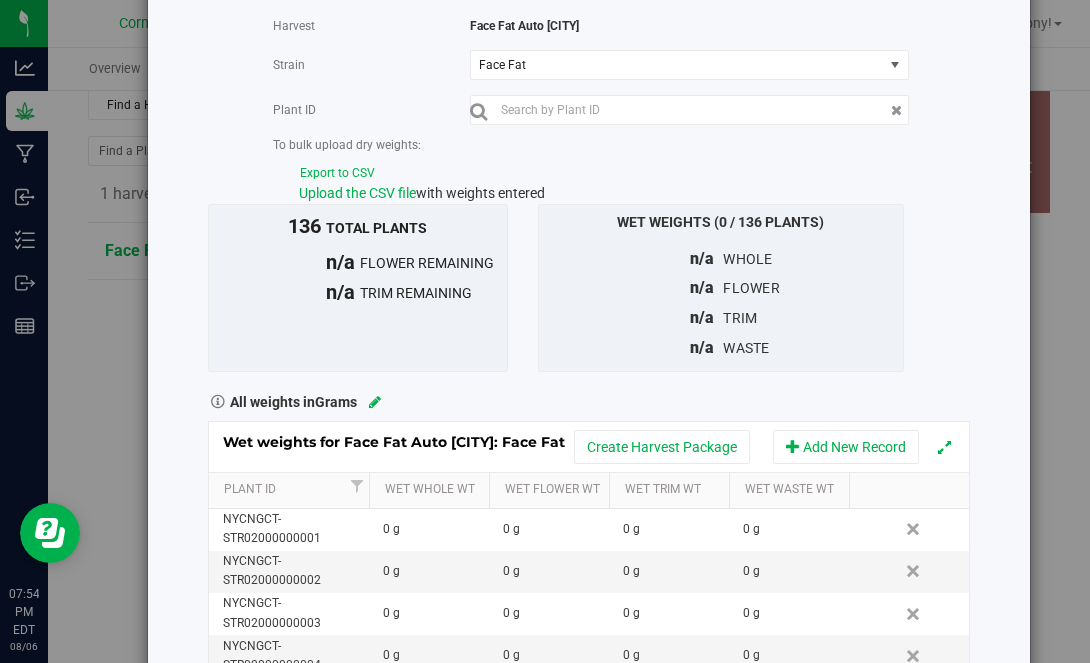 click on "Export to CSV" at bounding box center [337, 173] 